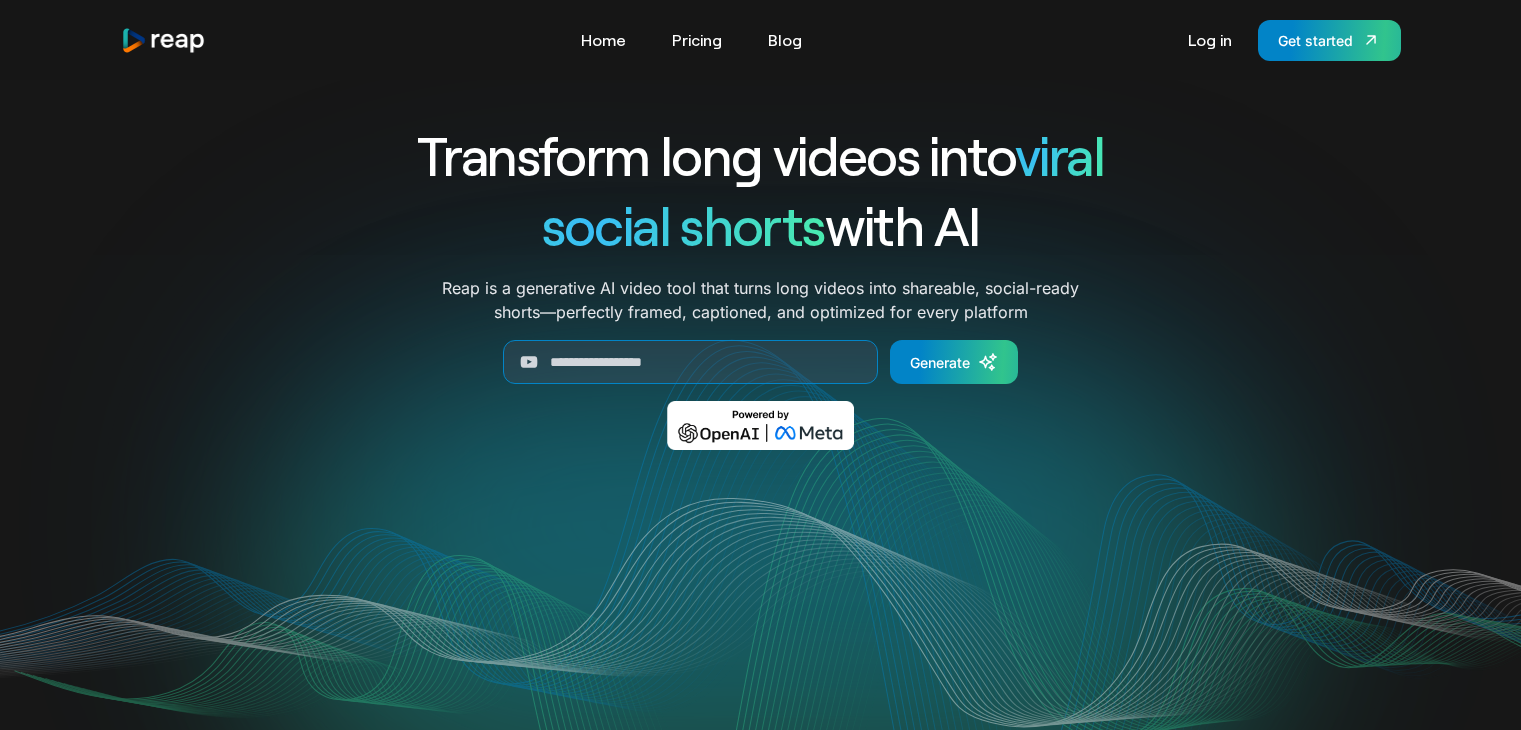 scroll, scrollTop: 0, scrollLeft: 0, axis: both 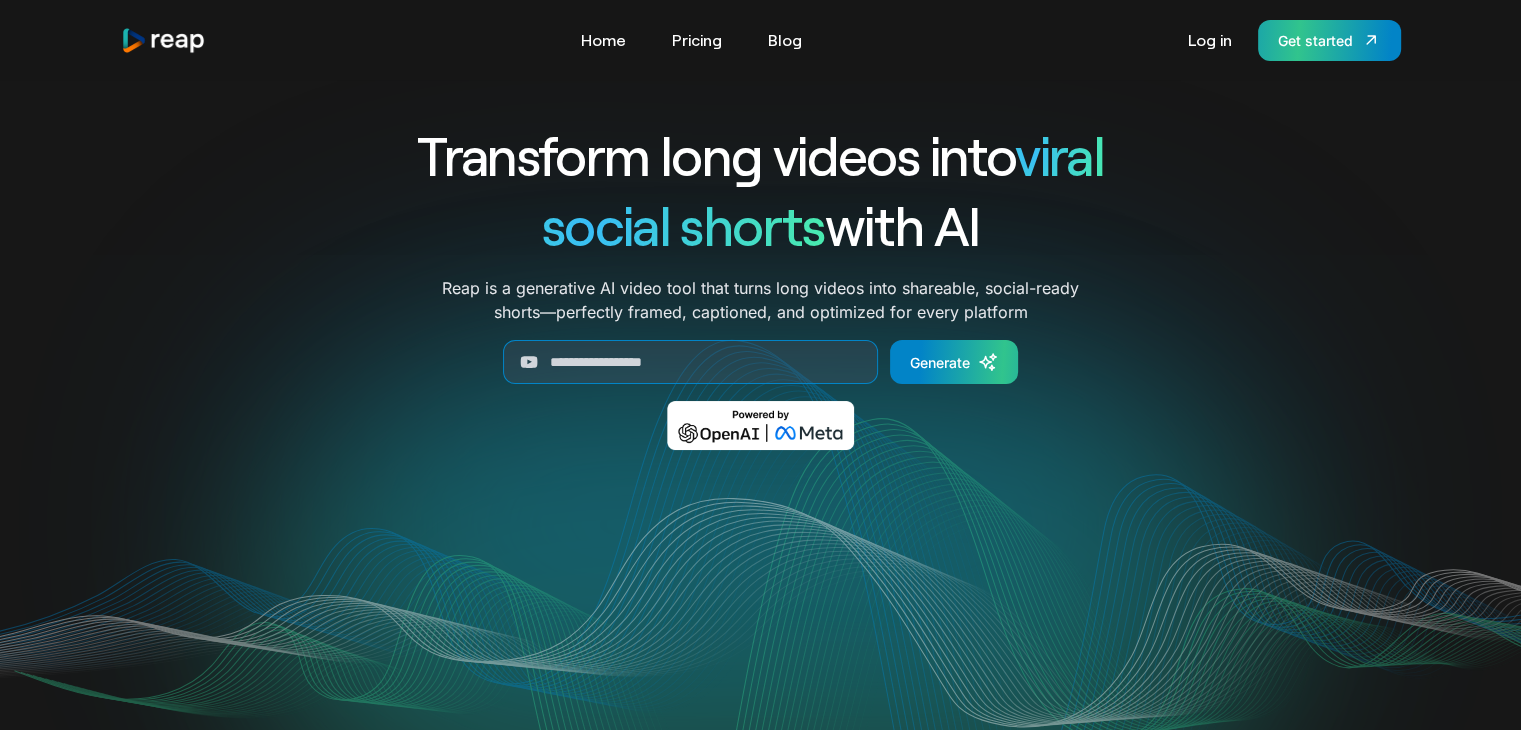 click on "Get started" at bounding box center [1315, 40] 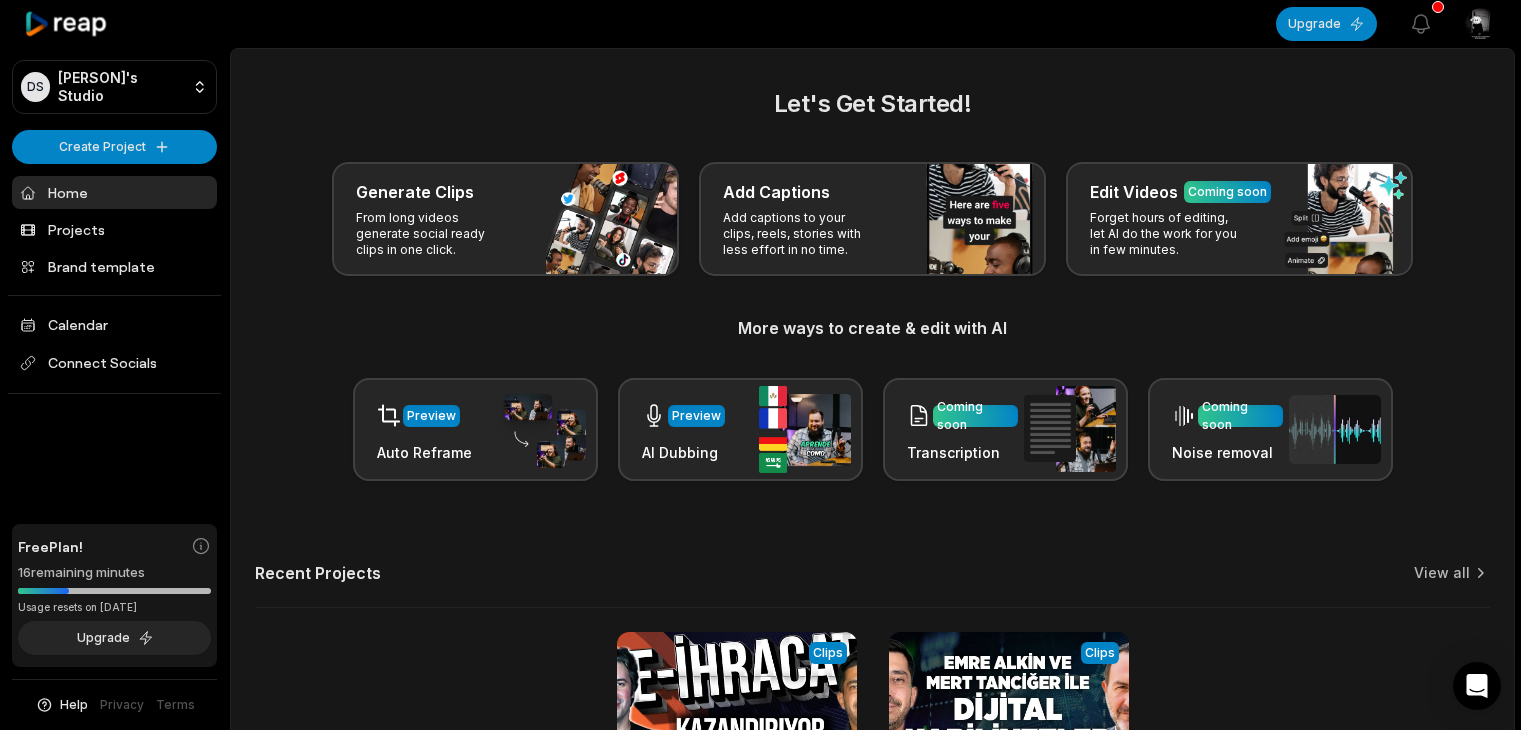scroll, scrollTop: 0, scrollLeft: 0, axis: both 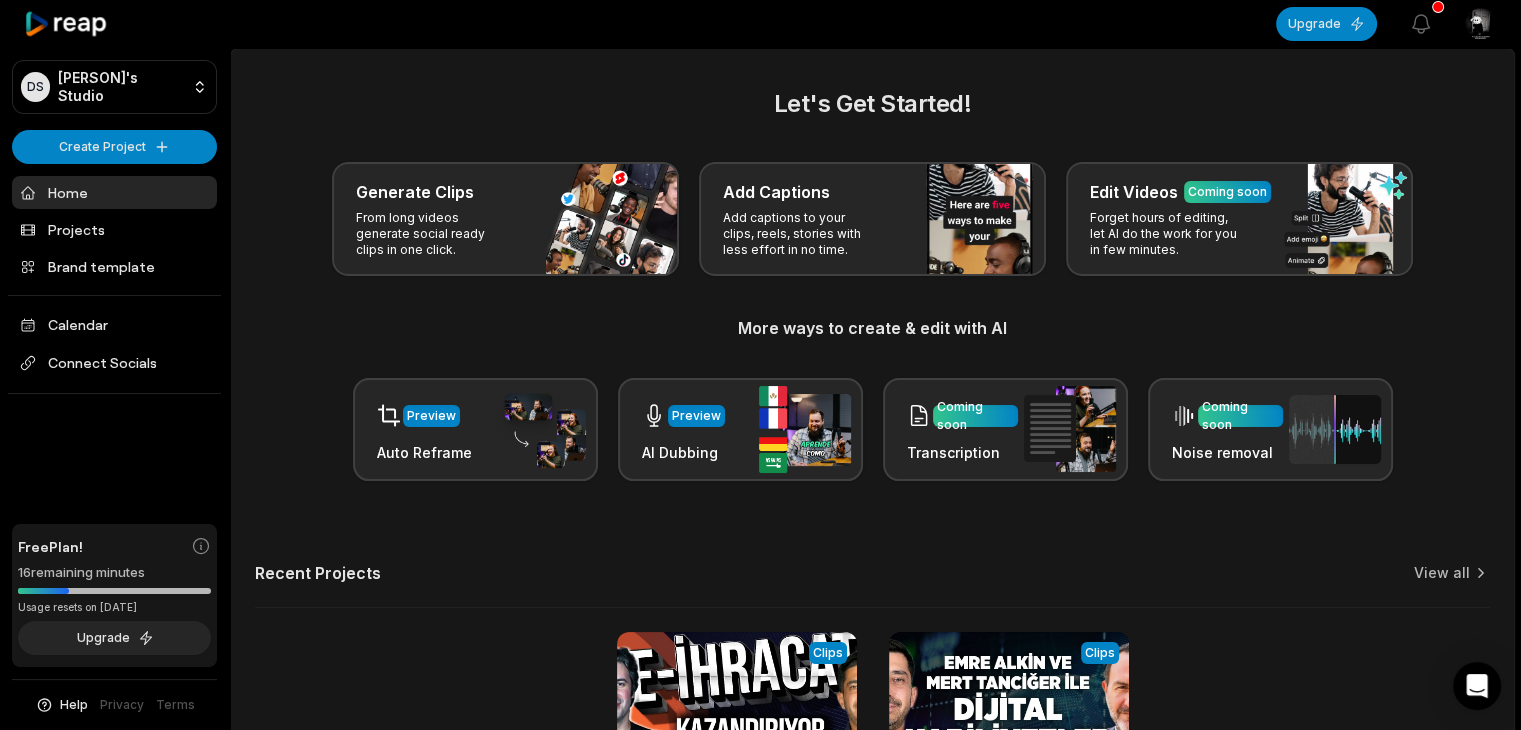 click on "DS [PERSON]'s Studio Create Project Home Projects Brand template Calendar Connect Socials Free Plan! 16 remaining minutes *Usage resets on [DATE] Upgrade Help Privacy Terms Open sidebar Upgrade View notifications Open user menu Let's Get Started! Generate Clips From long videos generate social ready clips in one click. Add Captions Add captions to your clips, reels, stories with less effort in no time. Edit Videos Coming soon Forget hours of editing, let AI do the work for you in few minutes. More ways to create & edit with AI Preview Auto Reframe Preview AI Dubbing Coming soon Transcription Coming soon Noise removal Recent Projects View all View Clips Clips 15:56 E-İHRACAT GERÇEKTEN KAZANDIRIYOR MU? | Kimler Yapabilir? Open options a day ago View Clips Clips 27:36 [PERSON] Alkin ve [PERSON] Tanciğer ile Dijital Kabiliyetler Üzerine | [PERSON] Alkin Open options a day ago Made with in [CITY]" at bounding box center [760, 365] 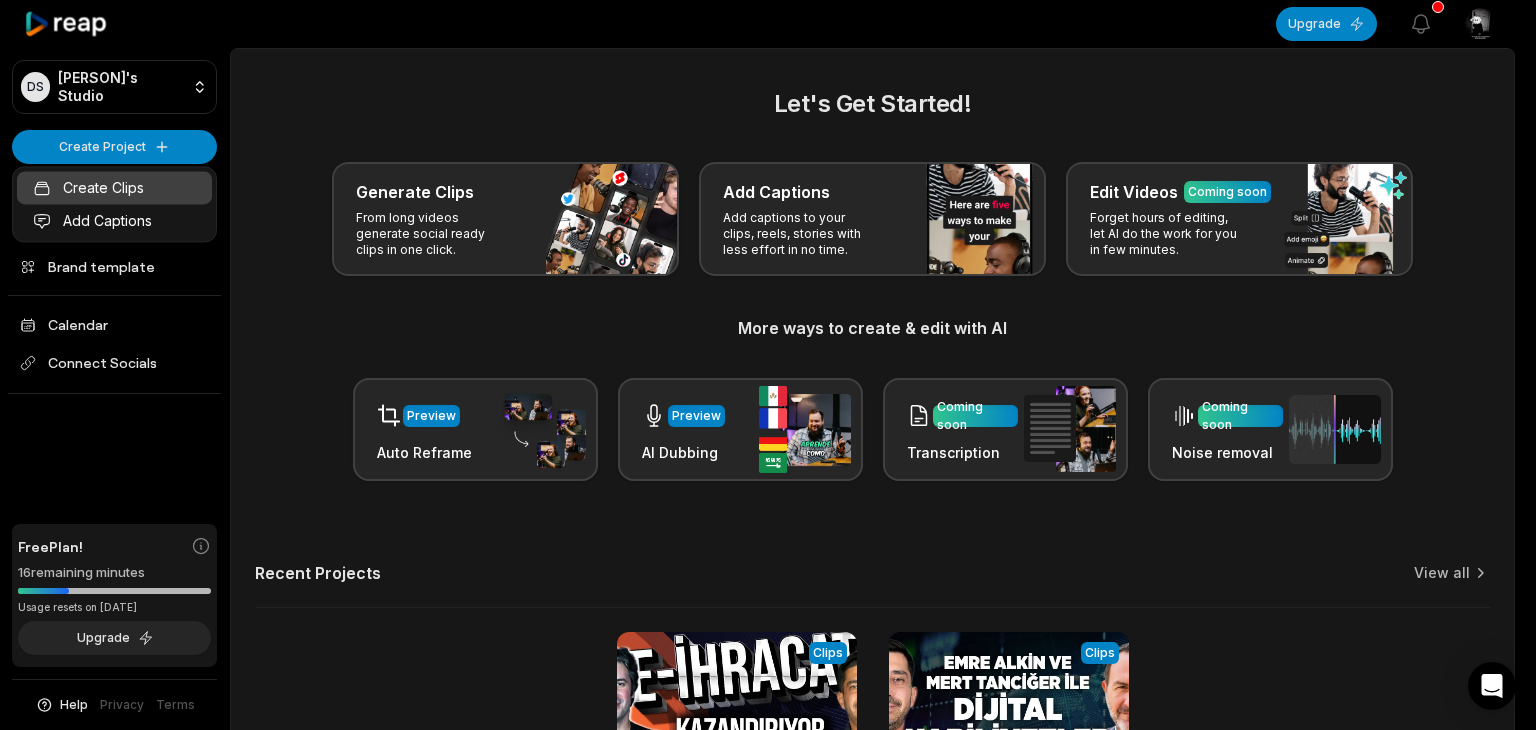 click on "Create Clips" at bounding box center [114, 187] 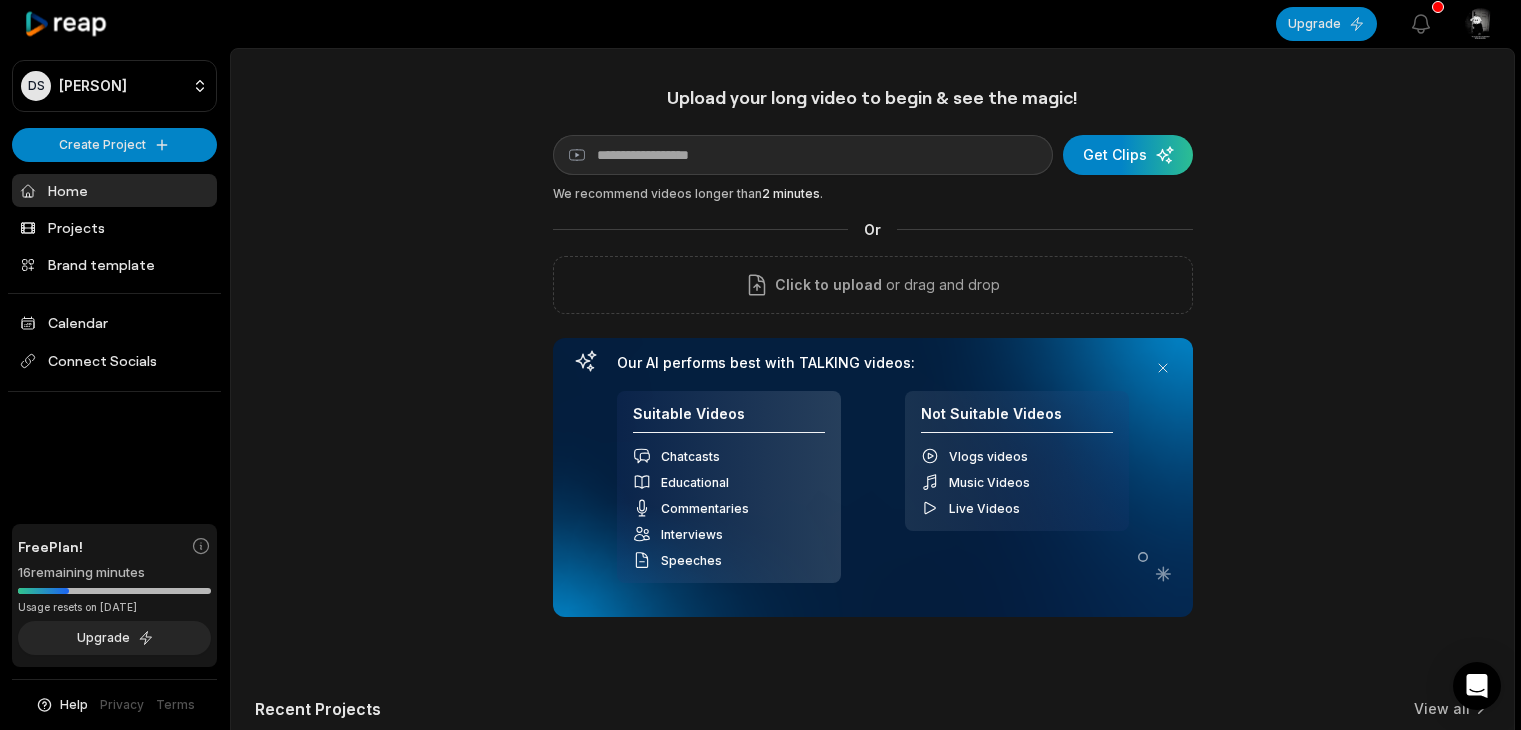 scroll, scrollTop: 0, scrollLeft: 0, axis: both 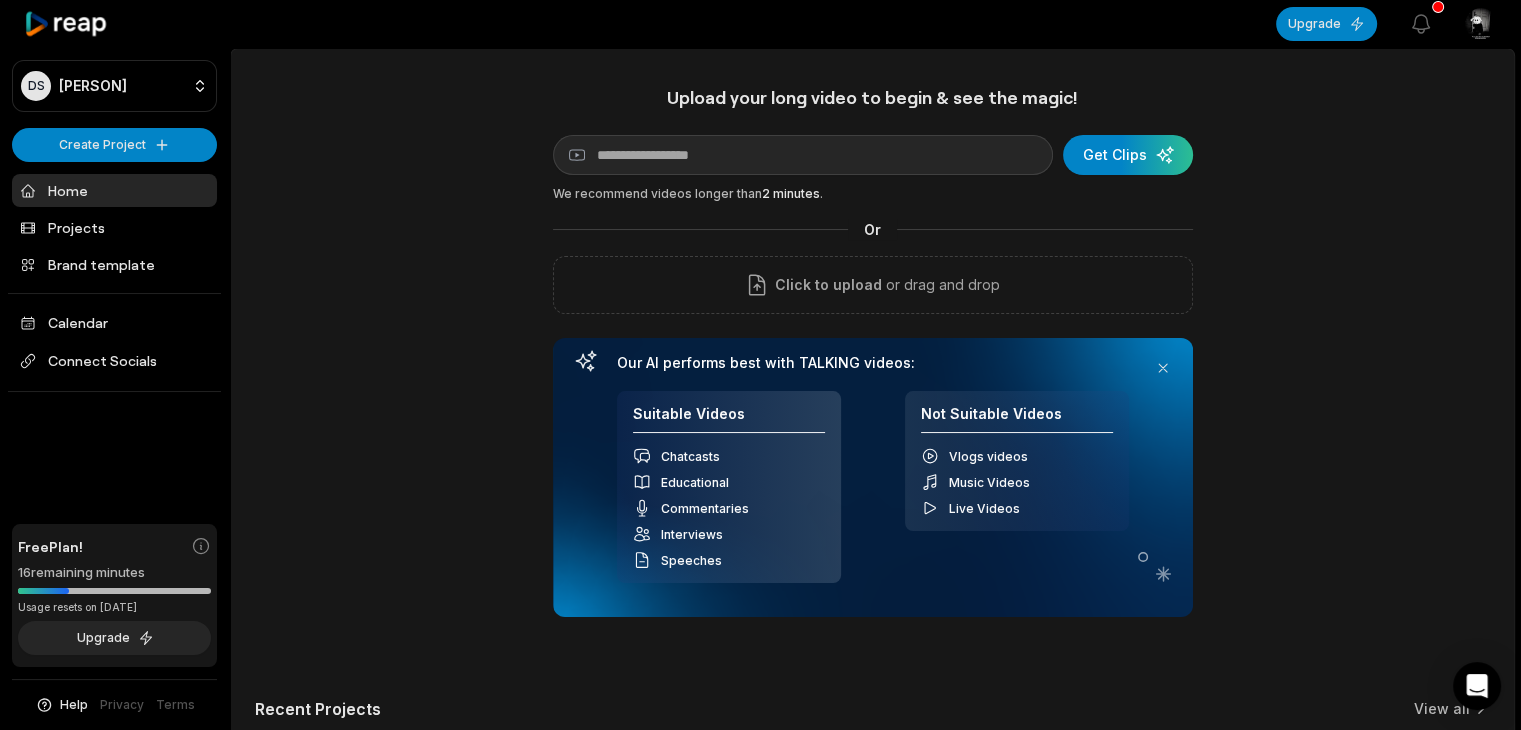 click on "Upload your long video to begin & see the magic! YouTube link Get Clips We recommend videos longer than  2 minutes . Or Click to upload or drag and drop Our AI performs best with TALKING videos: Suitable Videos Chatcasts Educational  Commentaries  Interviews  Speeches Not Suitable Videos Vlogs videos Music Videos Live Videos" at bounding box center (873, 351) 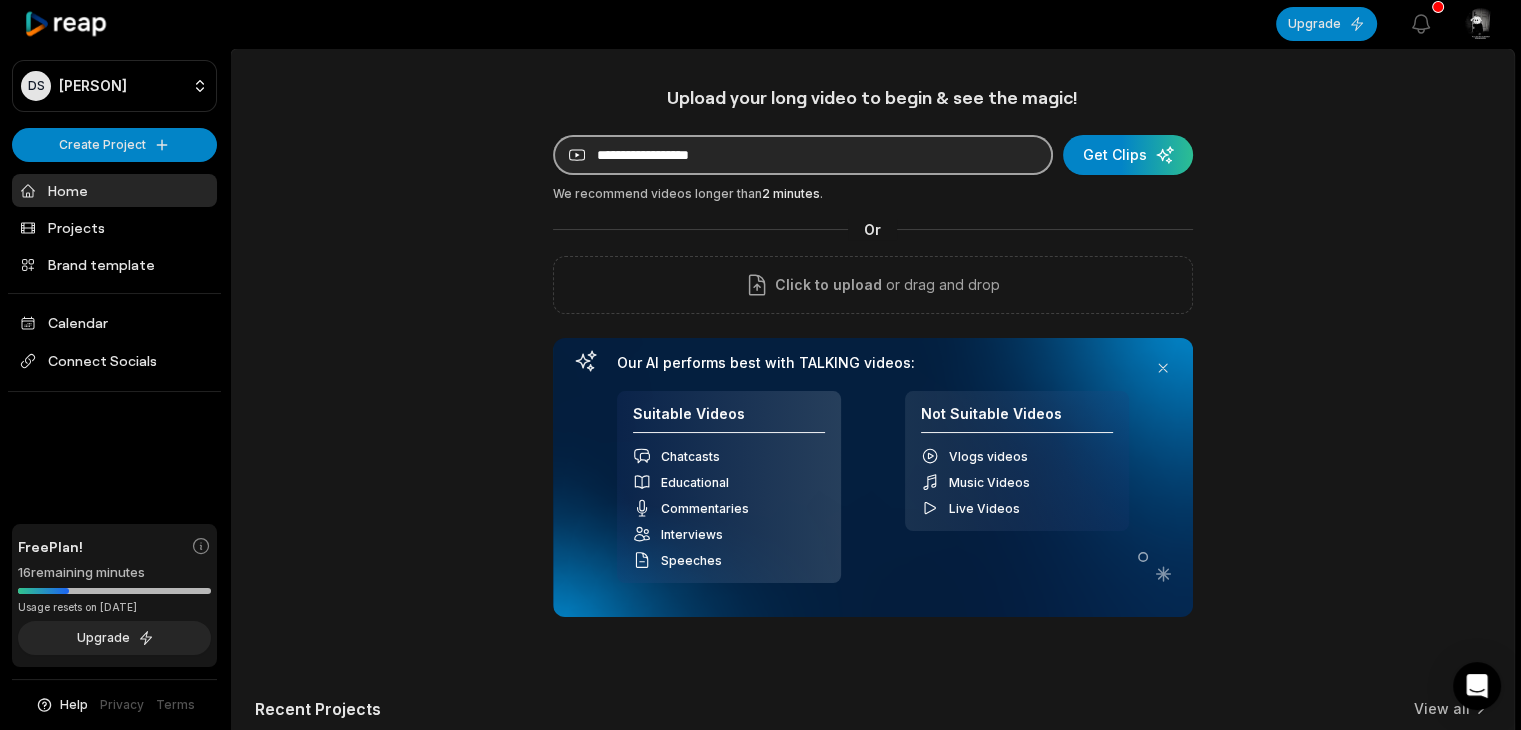 click at bounding box center (803, 155) 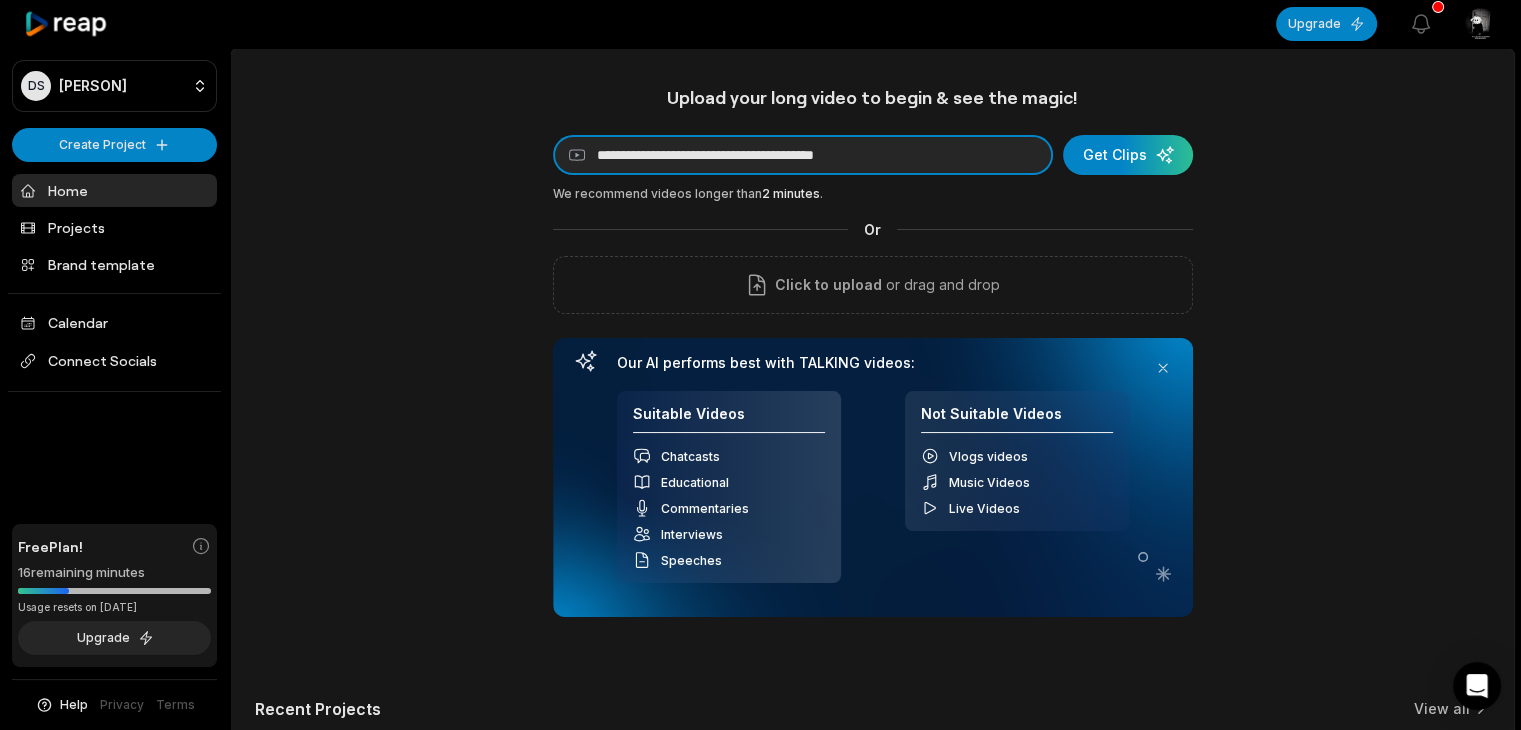 type on "**********" 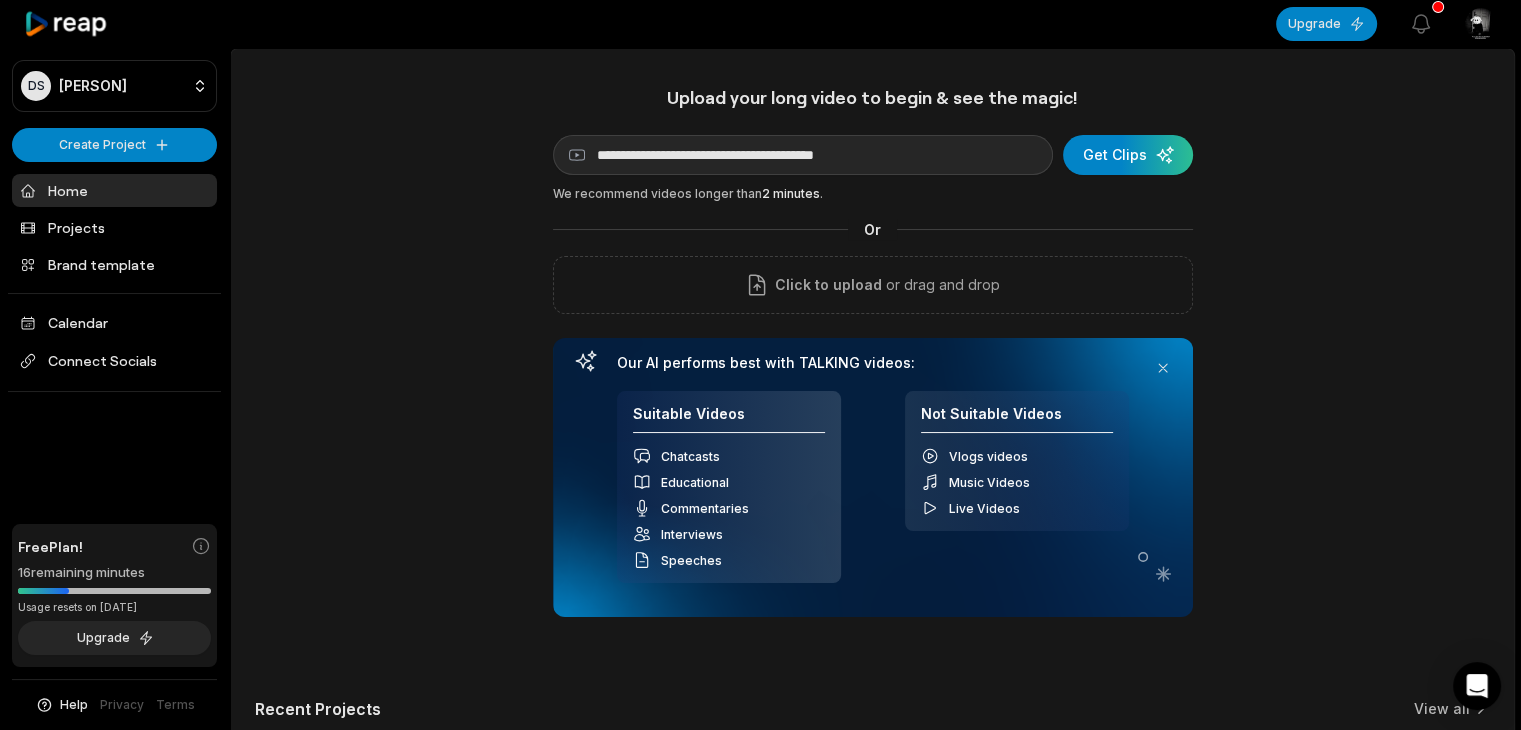 click on "**********" at bounding box center [873, 351] 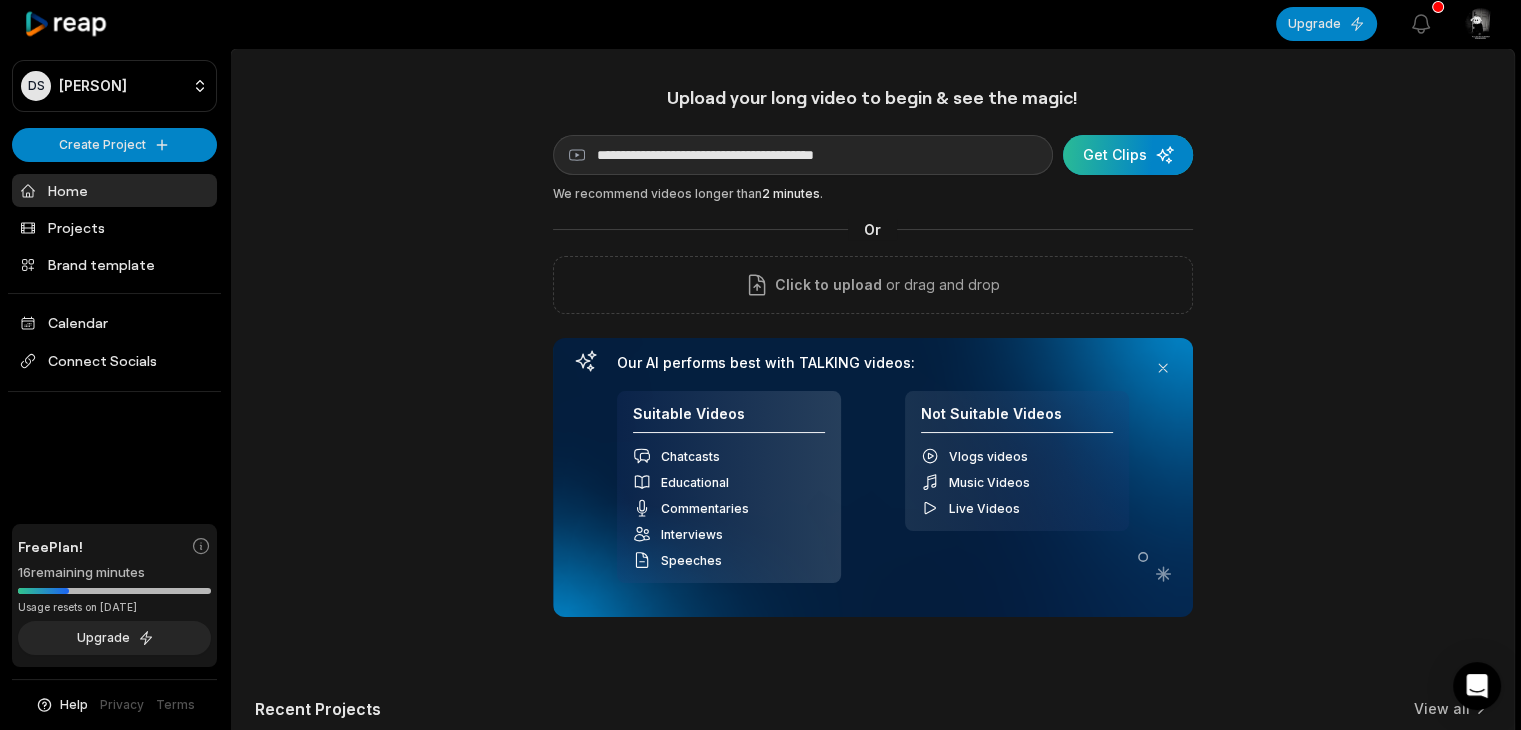 click at bounding box center [1128, 155] 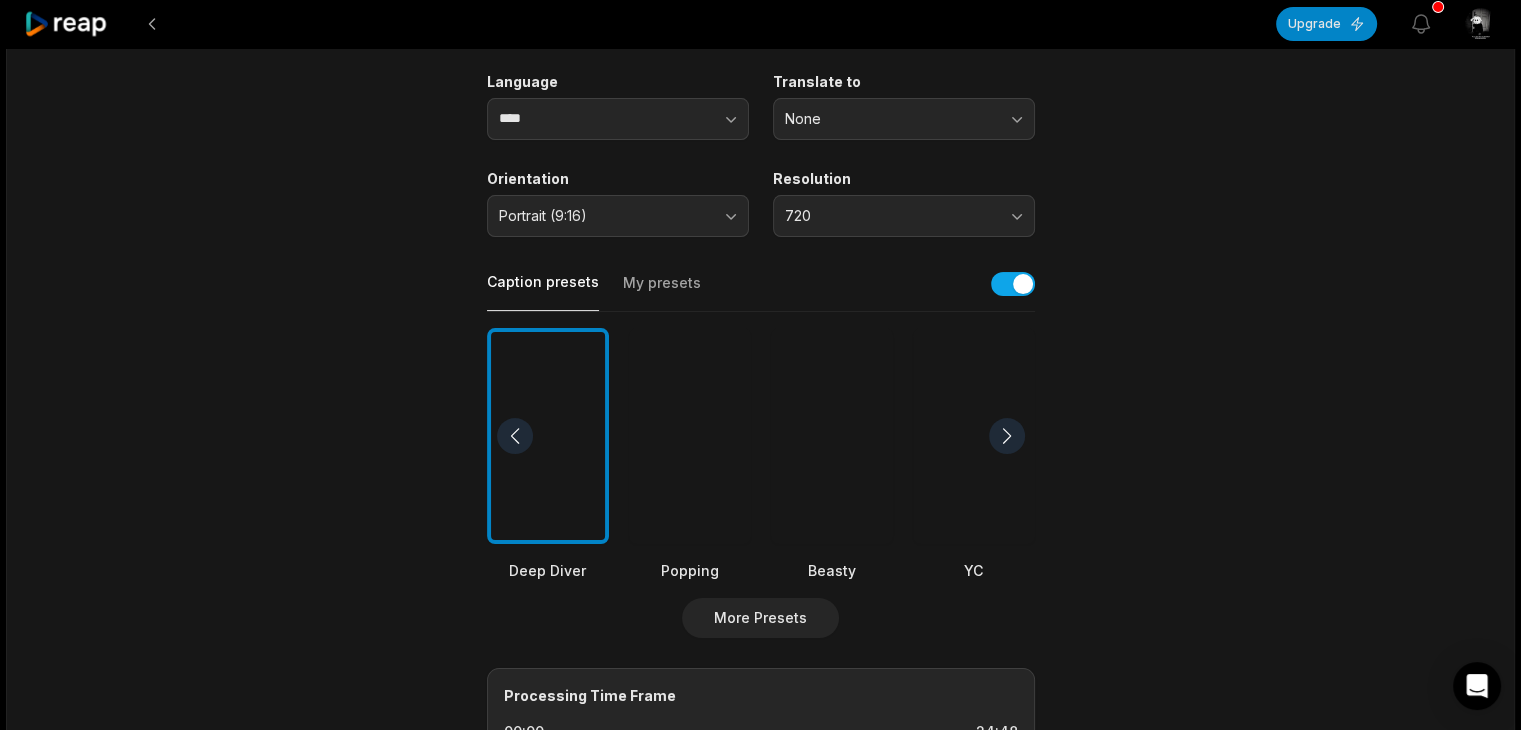 scroll, scrollTop: 152, scrollLeft: 0, axis: vertical 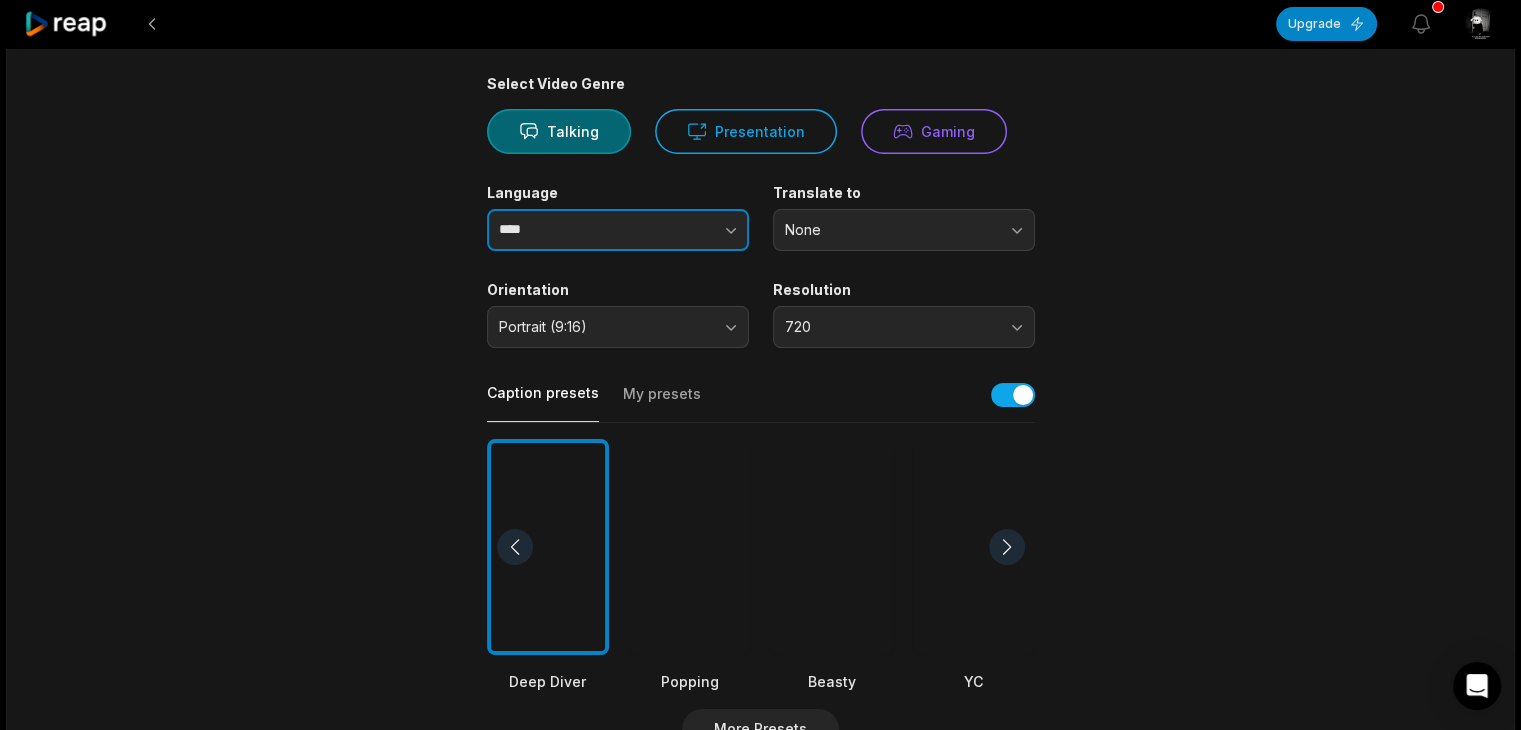 click on "****" at bounding box center (618, 230) 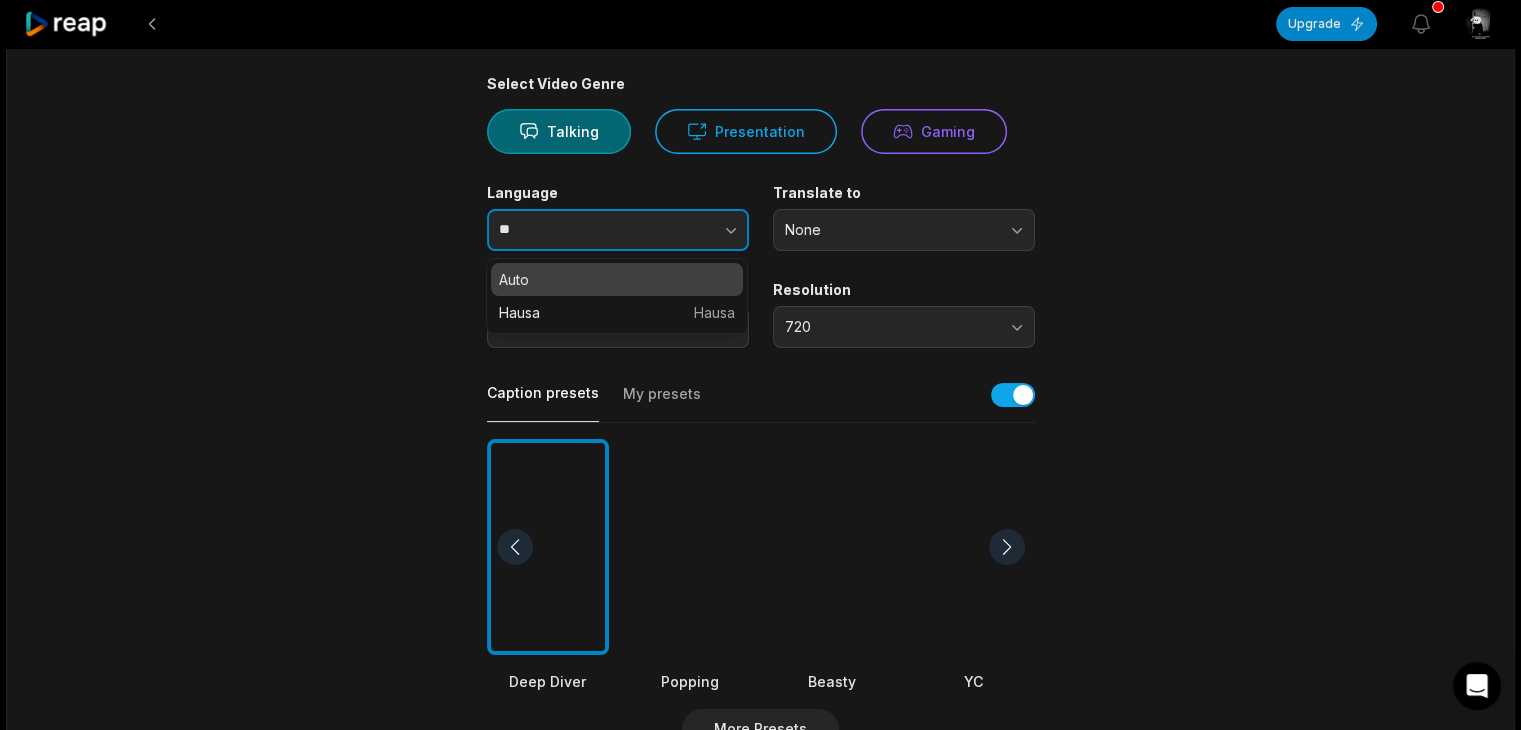 type on "*" 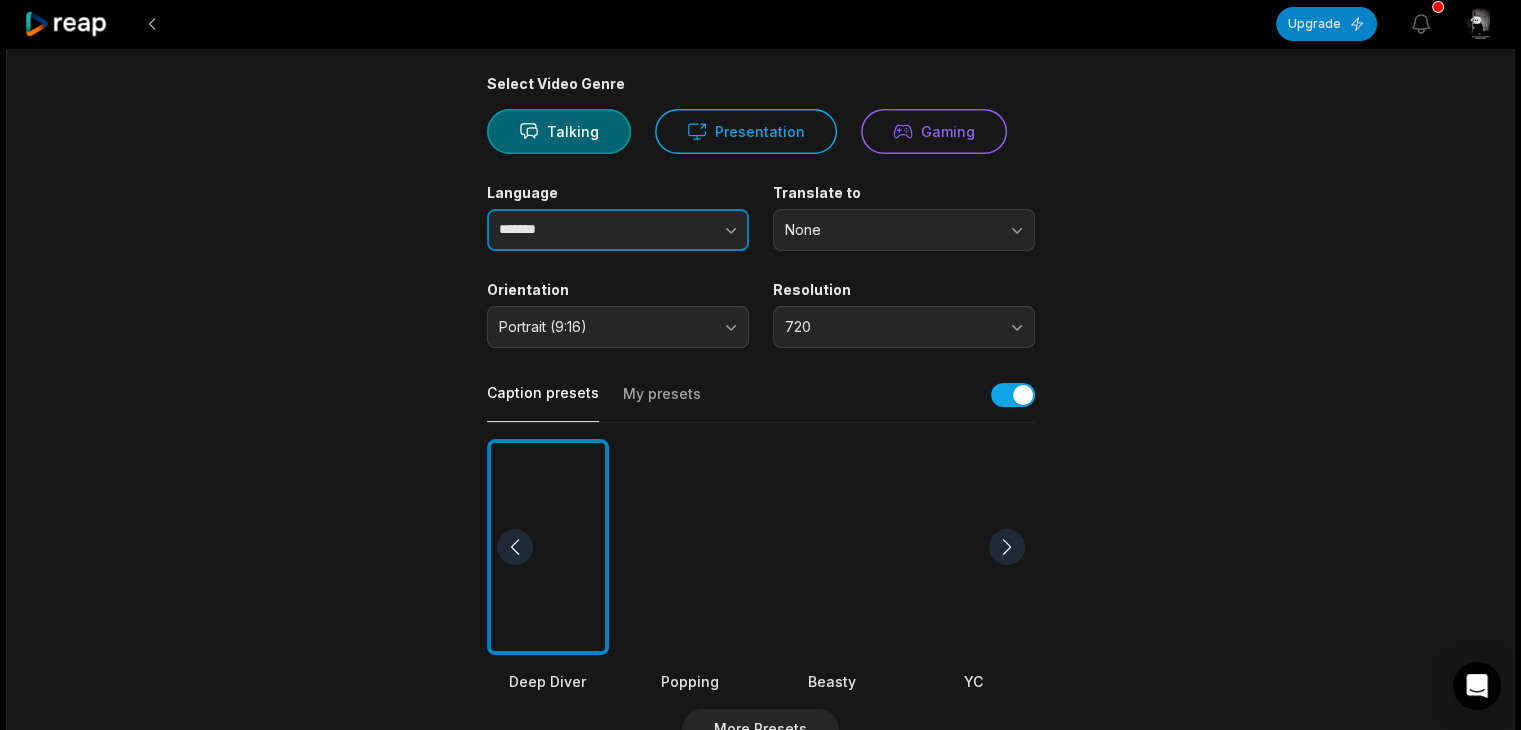 type on "*******" 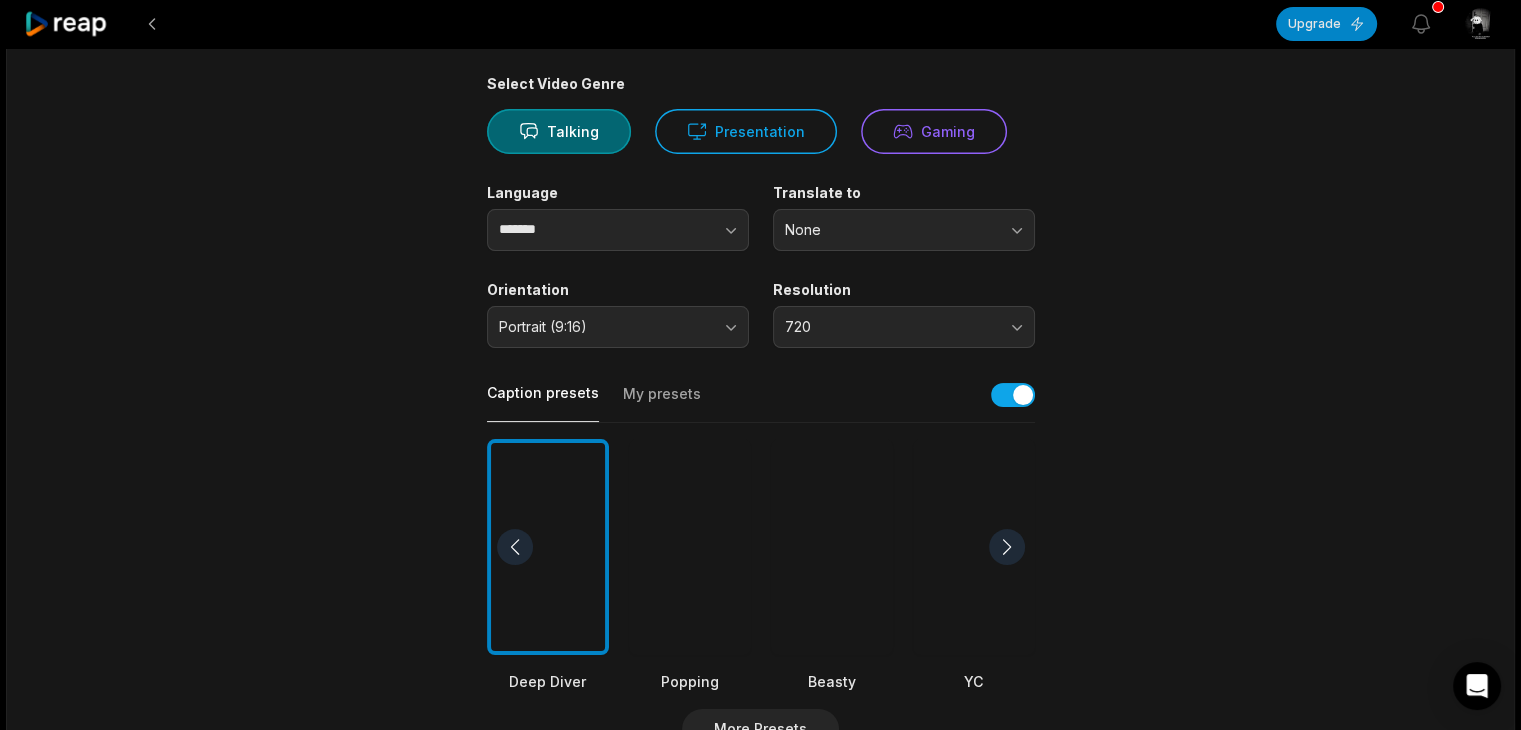 click on "[TIME] DÜNYADA TEKİZ! Evden Çıkmadan Dolarla Para Kazanma Formülü! Dolma Yaparak Dolar Zengini Olabilirsin! Get Clips Select Video Genre Talking Presentation Gaming Language ******* Translate to None Orientation Portrait (9:16) Resolution 720 Caption presets My presets Deep Diver Popping Beasty YC Playdate Pet Zen More Presets Processing Time Frame 00:00 [TIME] Auto Clip Length <30s 30s-60s 60s-90s 90s-3min Clip Topics (optional) Add specific topics that you want AI to clip from the video." at bounding box center (761, 541) 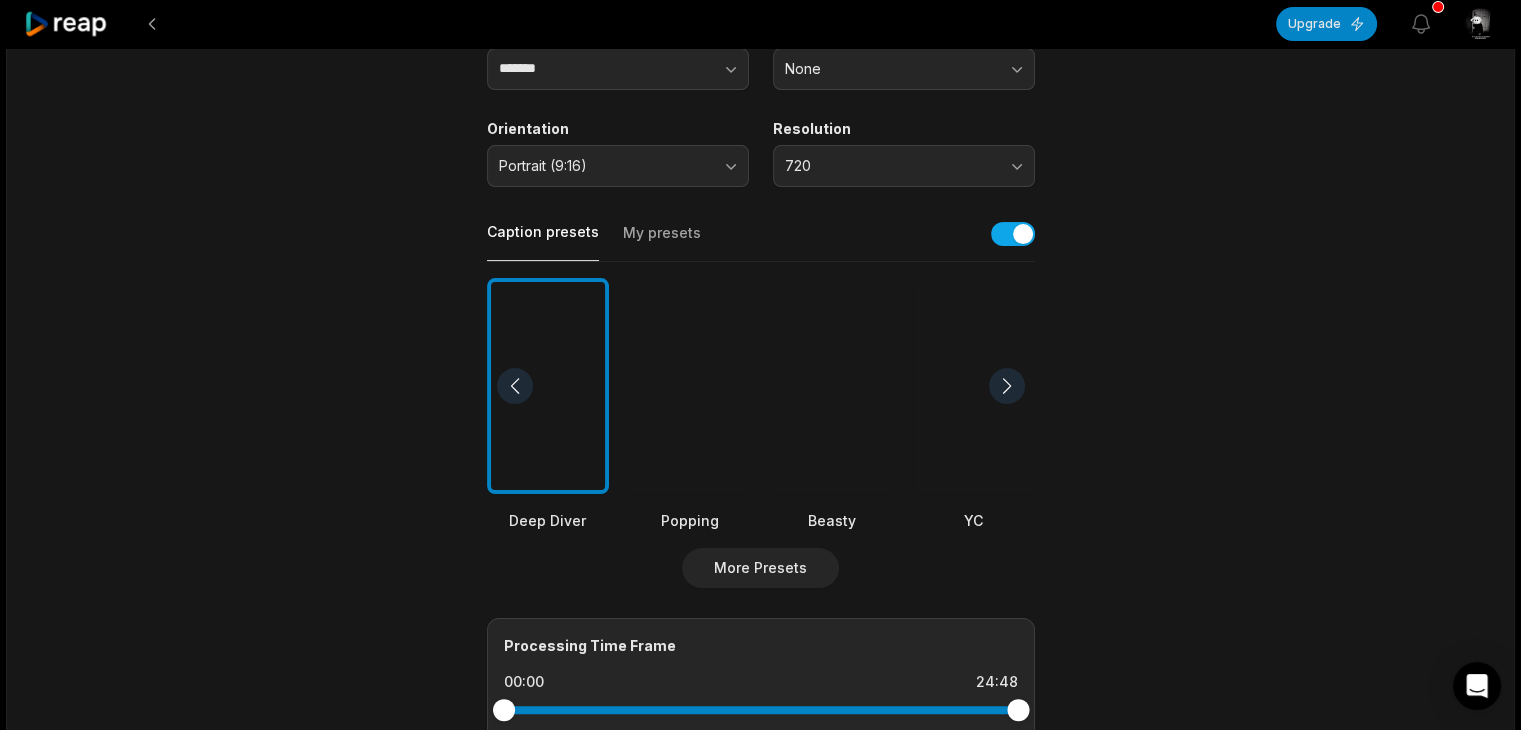 scroll, scrollTop: 417, scrollLeft: 0, axis: vertical 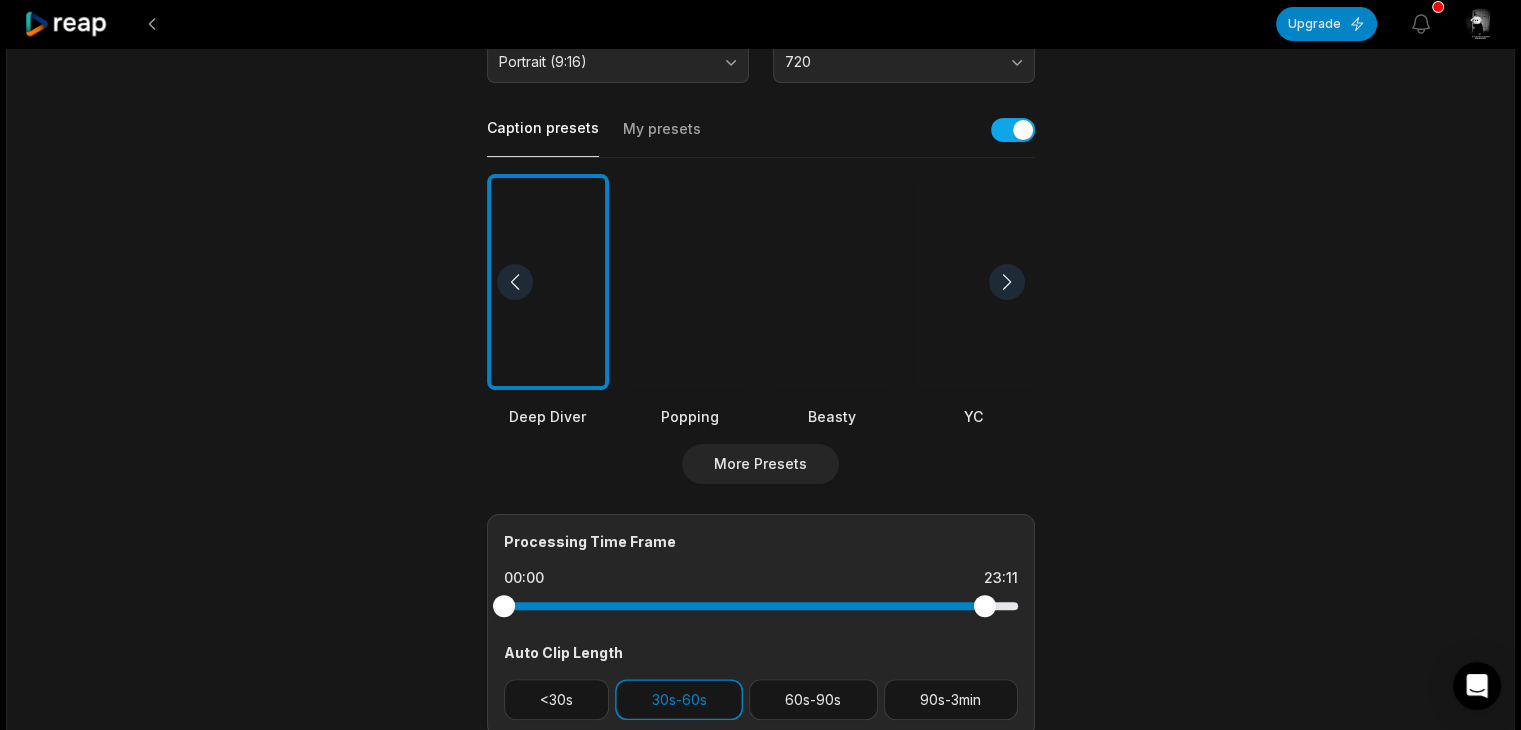 drag, startPoint x: 1009, startPoint y: 596, endPoint x: 984, endPoint y: 609, distance: 28.178005 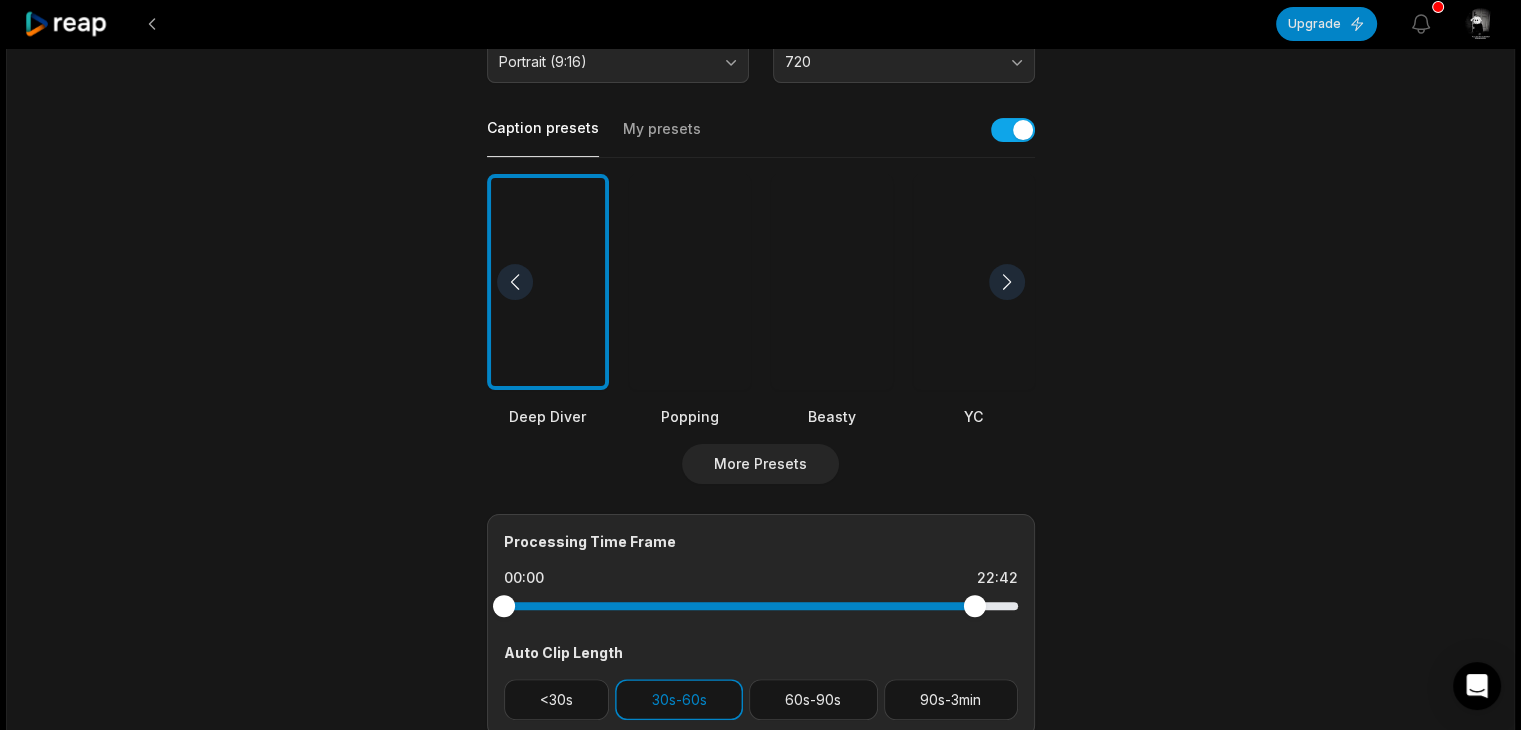 drag, startPoint x: 984, startPoint y: 609, endPoint x: 972, endPoint y: 611, distance: 12.165525 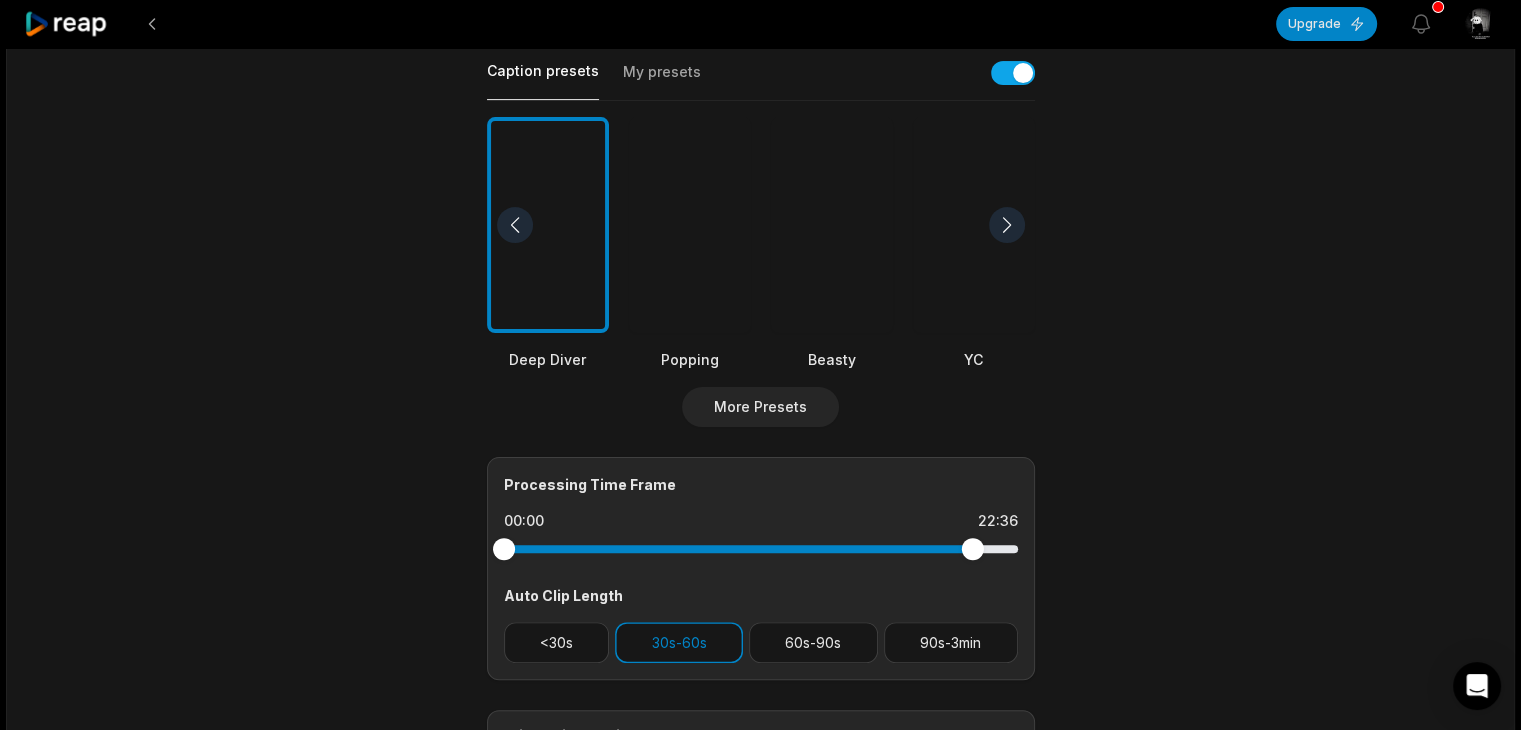 scroll, scrollTop: 480, scrollLeft: 0, axis: vertical 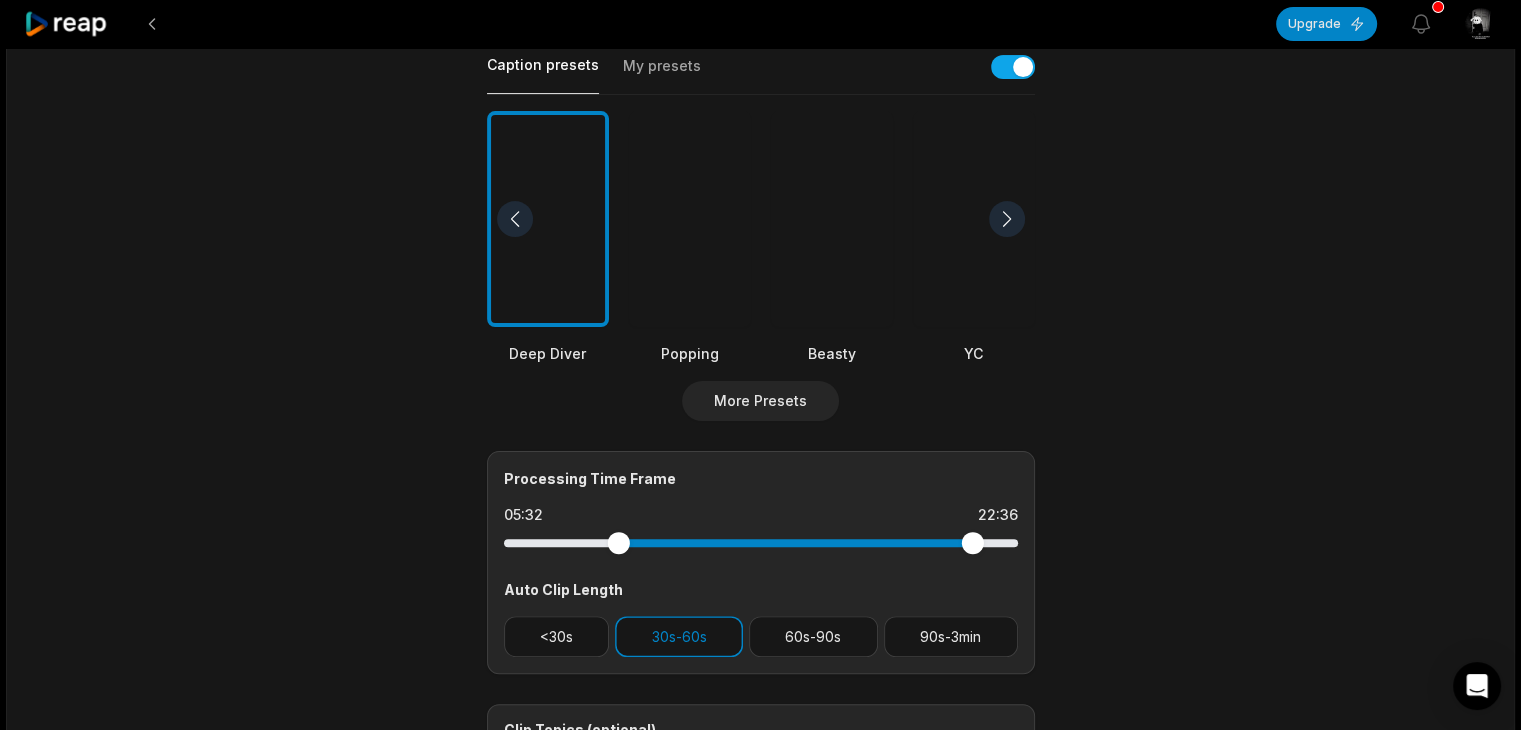 drag, startPoint x: 494, startPoint y: 547, endPoint x: 618, endPoint y: 558, distance: 124.486946 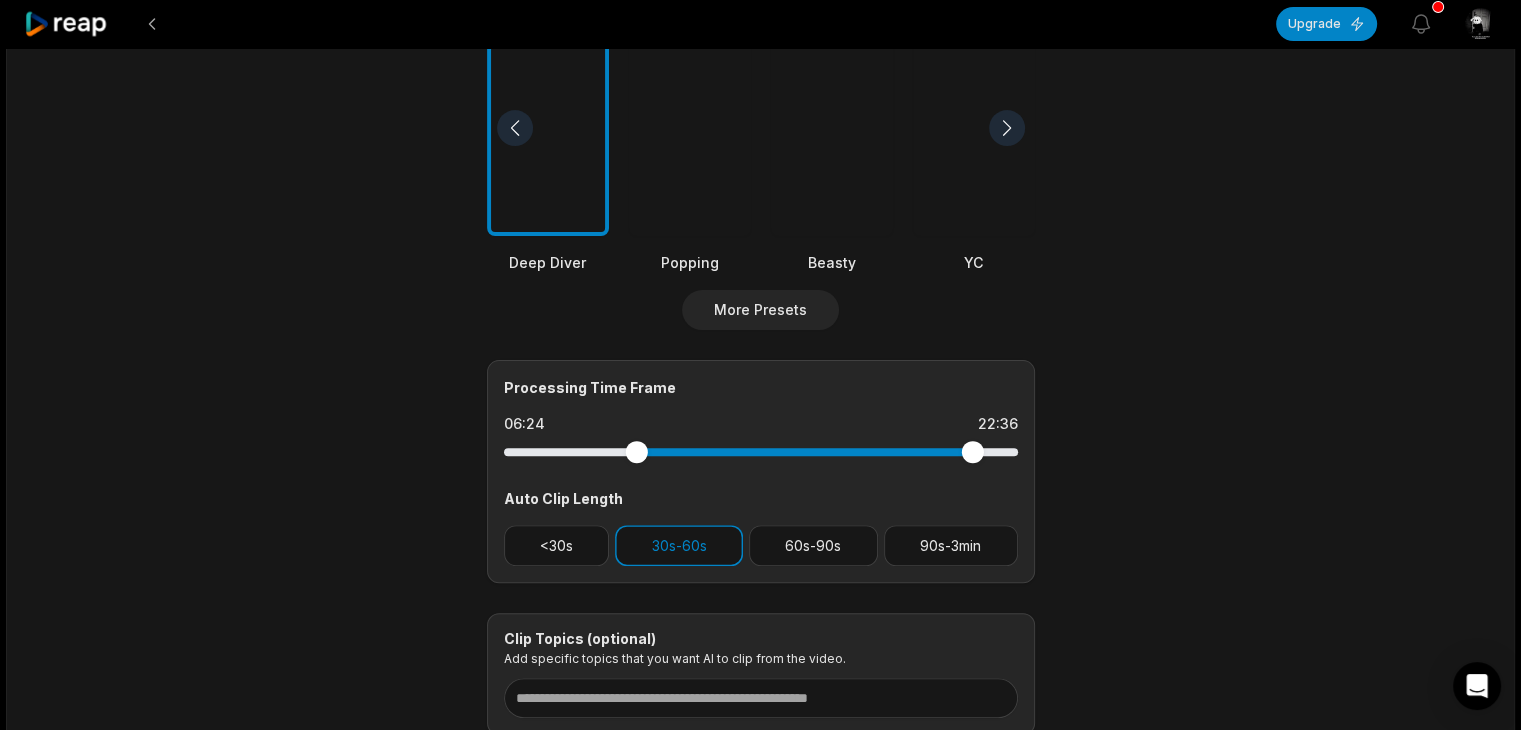 drag, startPoint x: 620, startPoint y: 443, endPoint x: 636, endPoint y: 445, distance: 16.124516 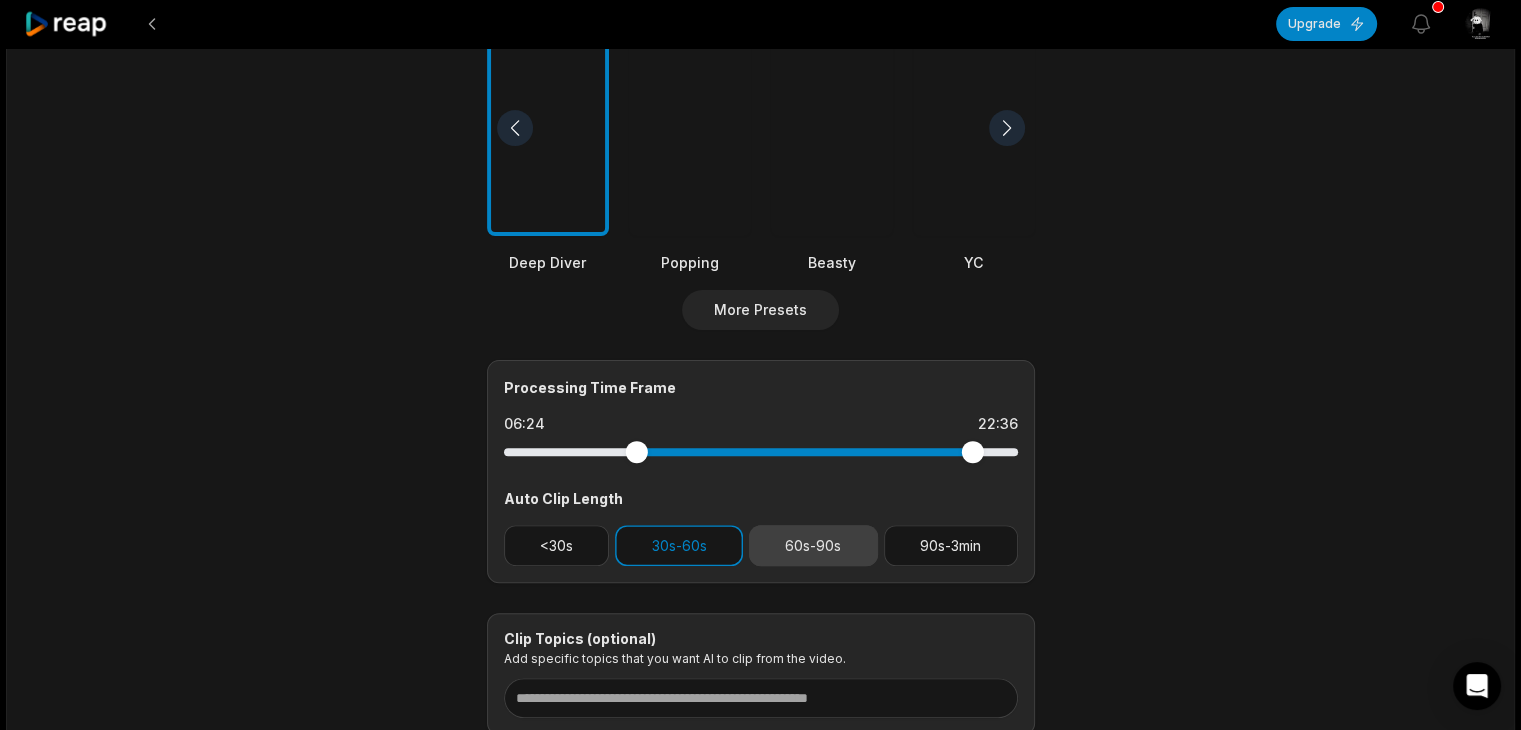 click on "60s-90s" at bounding box center [813, 545] 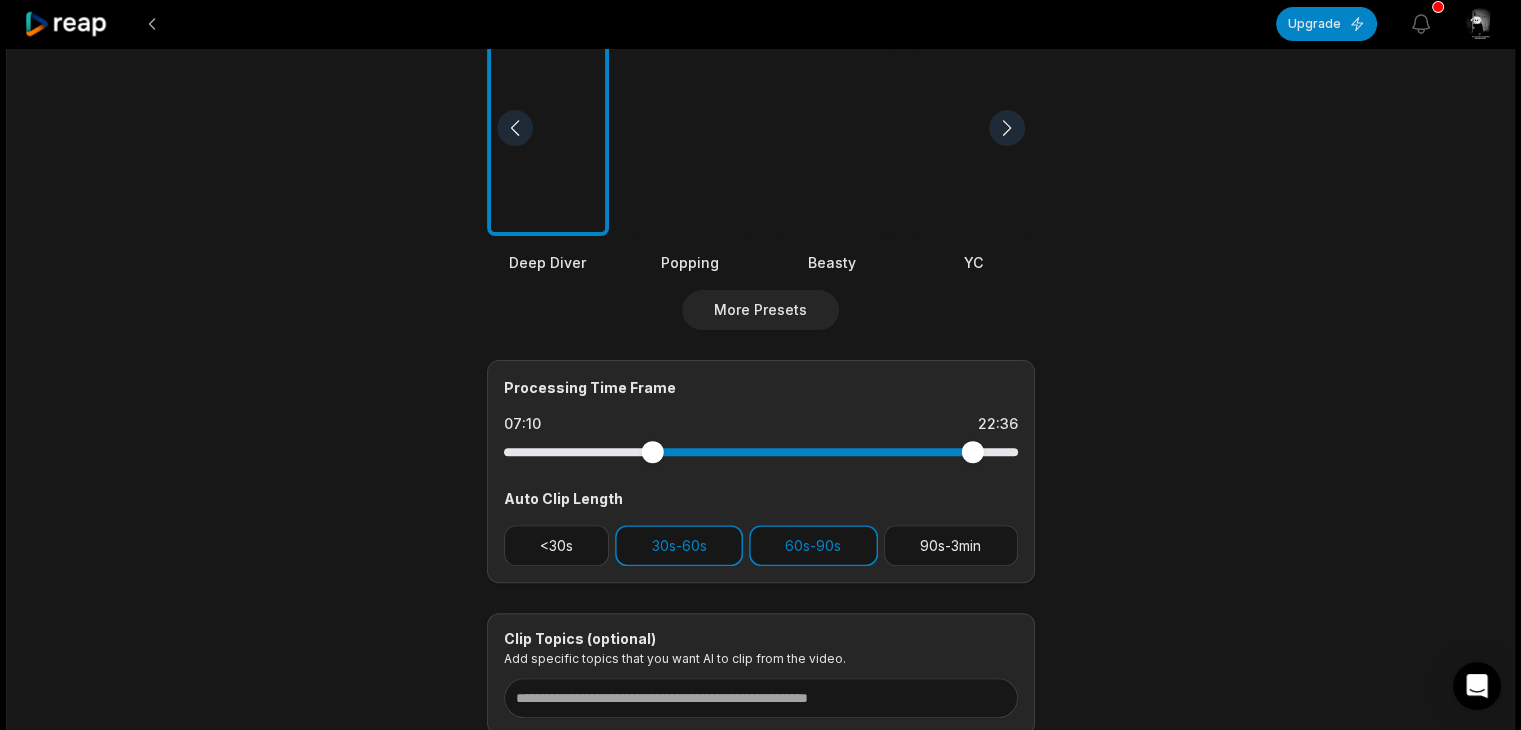 click at bounding box center [652, 452] 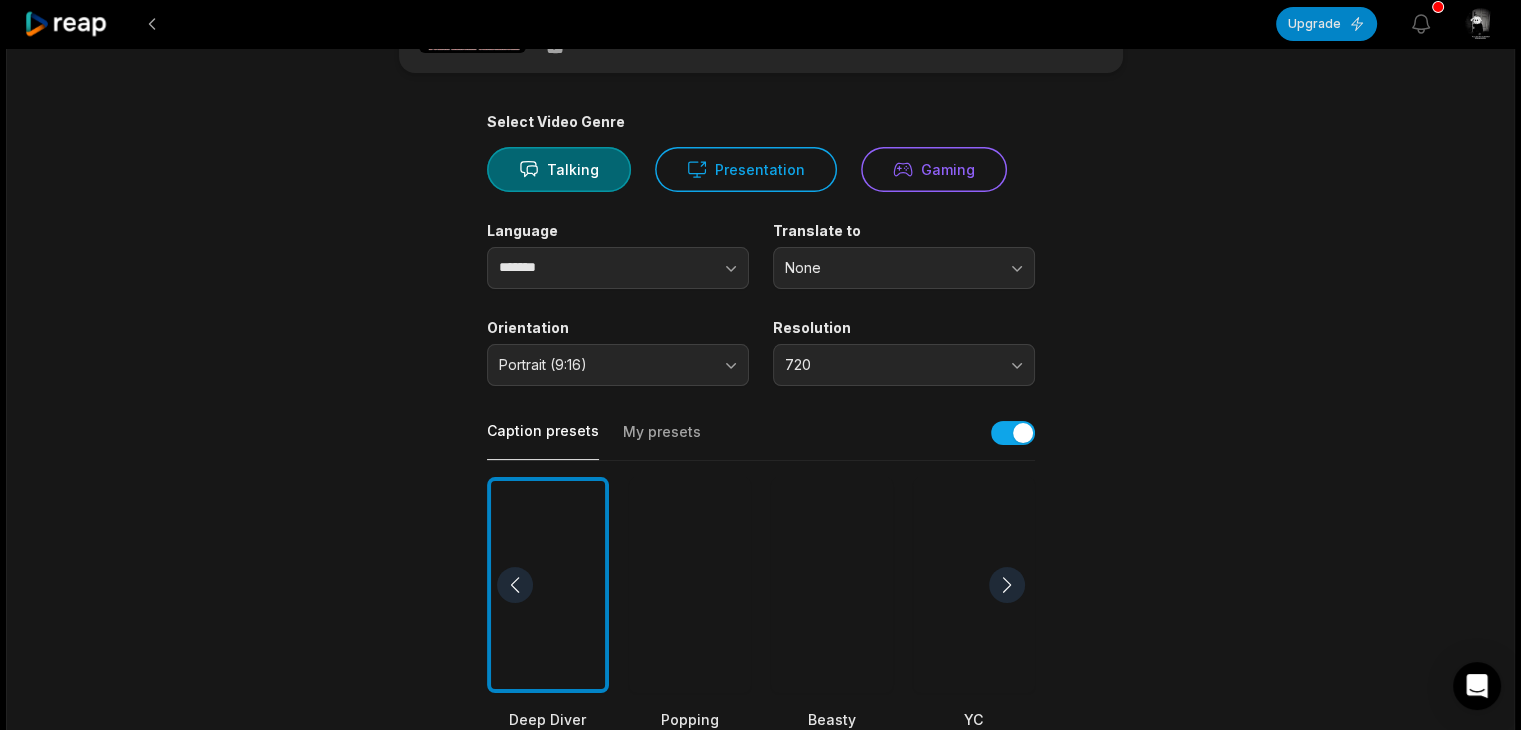 scroll, scrollTop: 0, scrollLeft: 0, axis: both 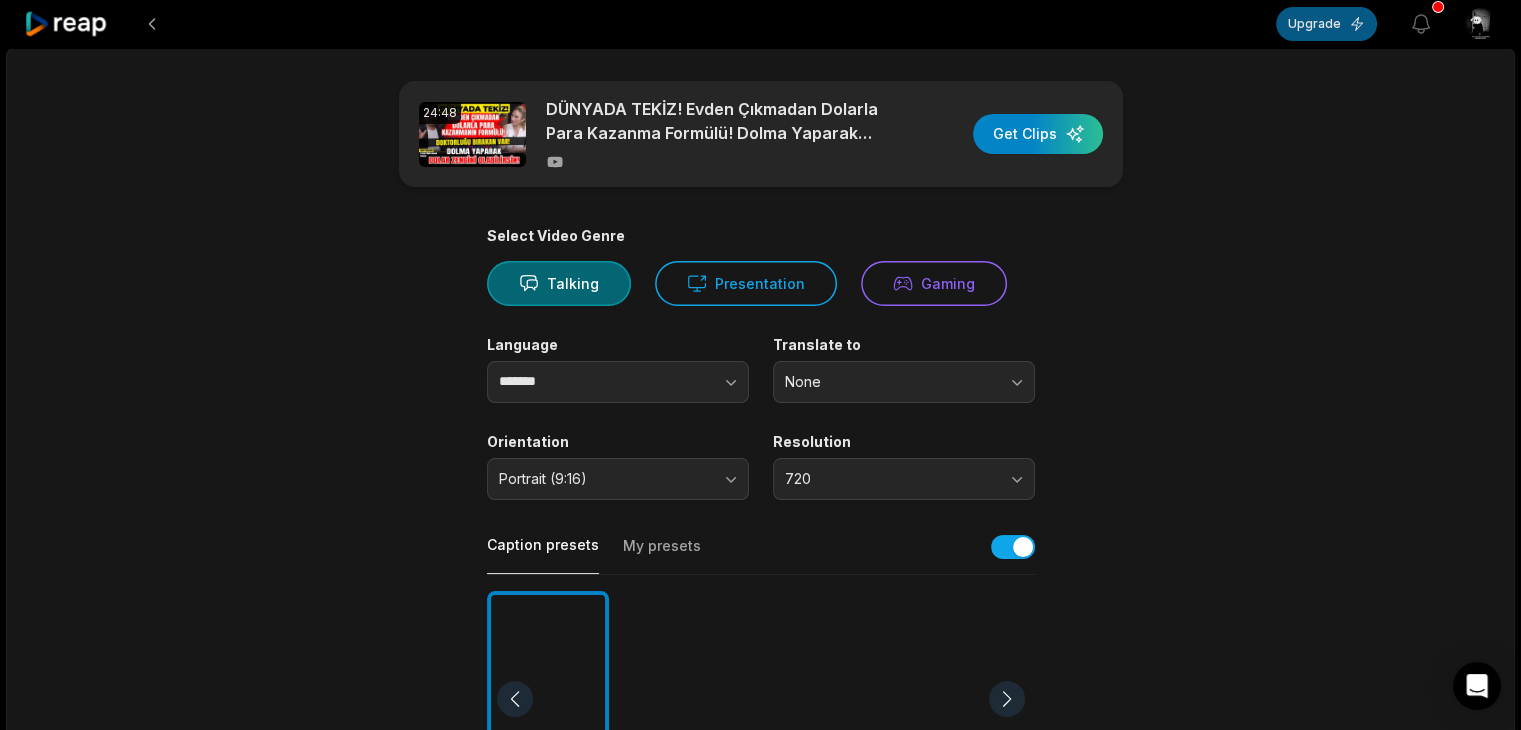 click on "Upgrade" at bounding box center [1326, 24] 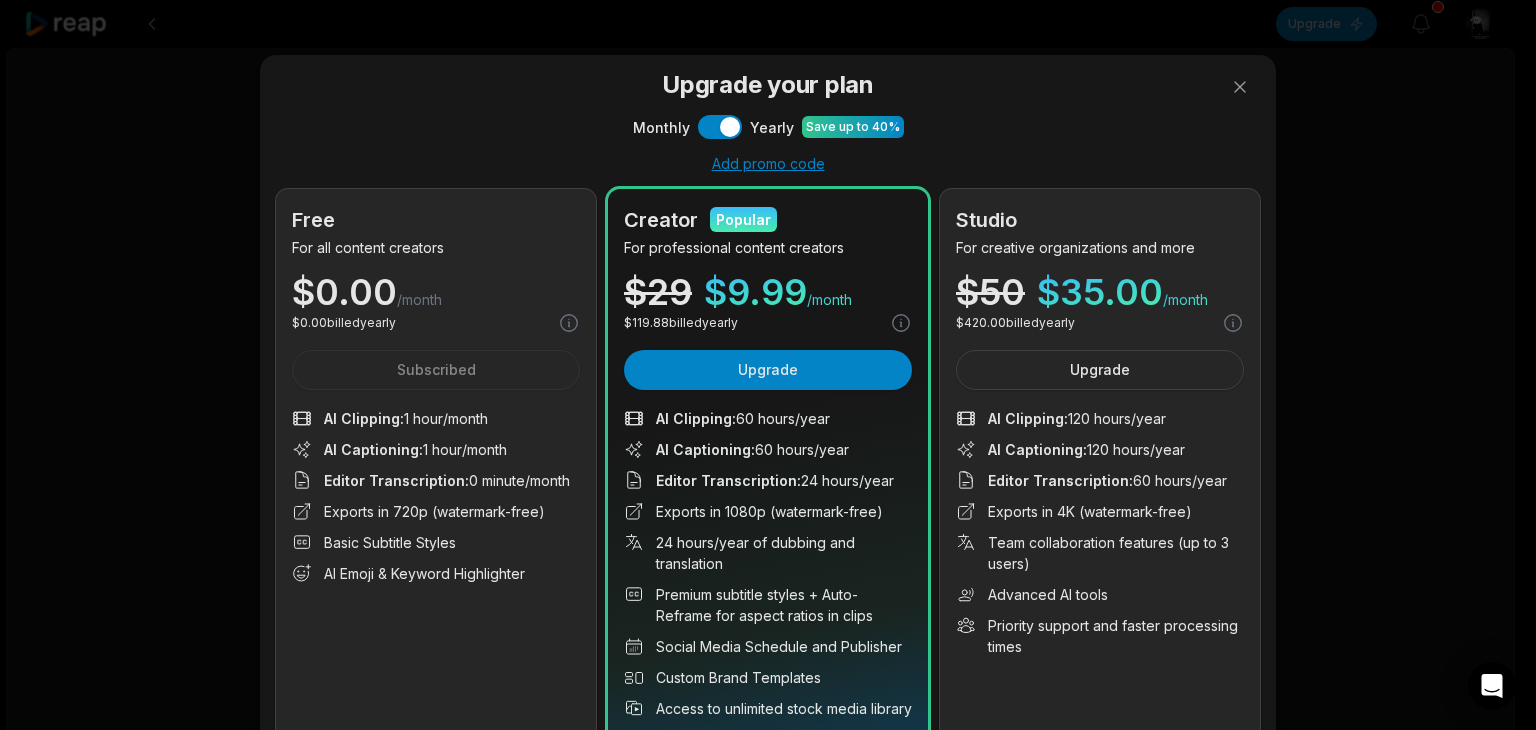 click on "Monthly Use setting Yearly Save up to 40%" at bounding box center (768, 127) 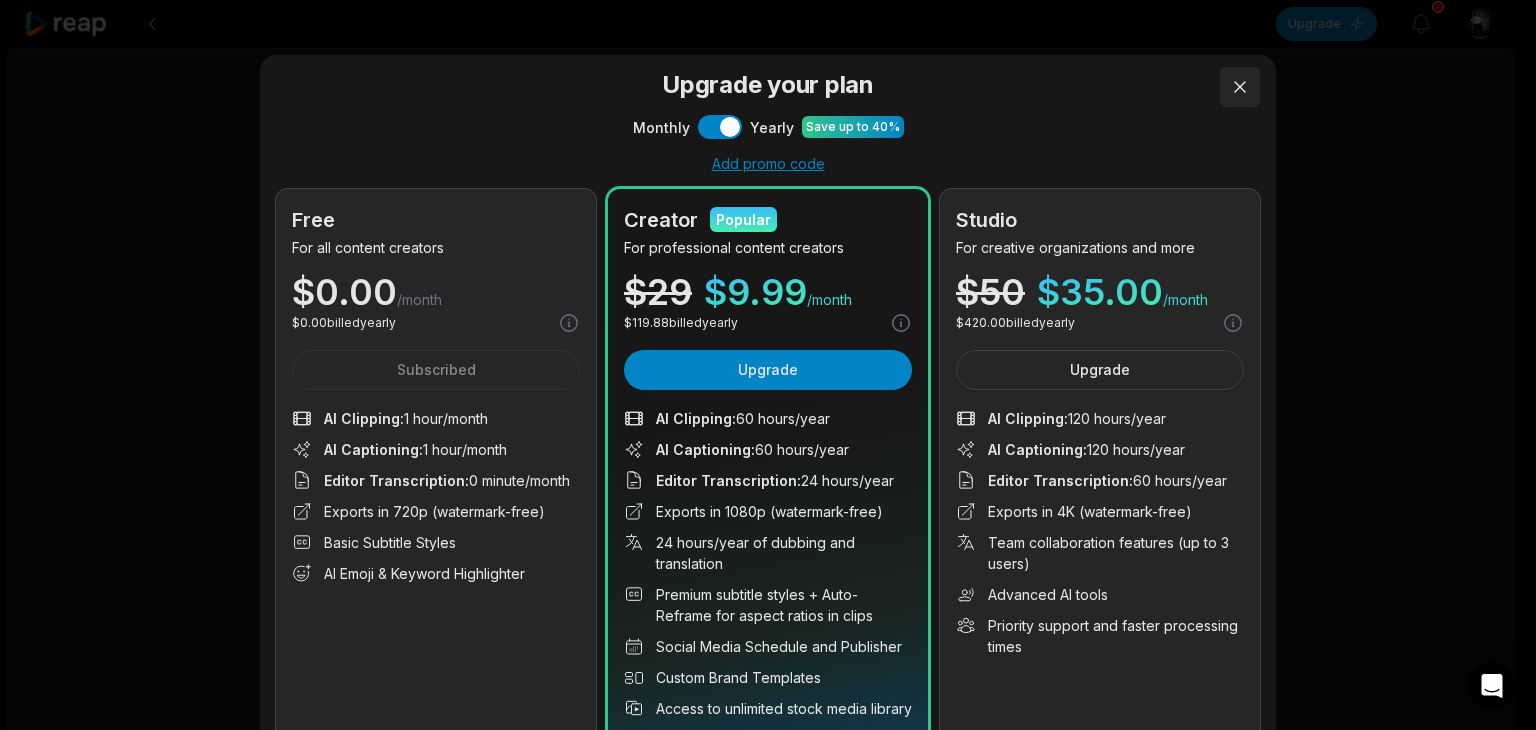 click at bounding box center (1240, 87) 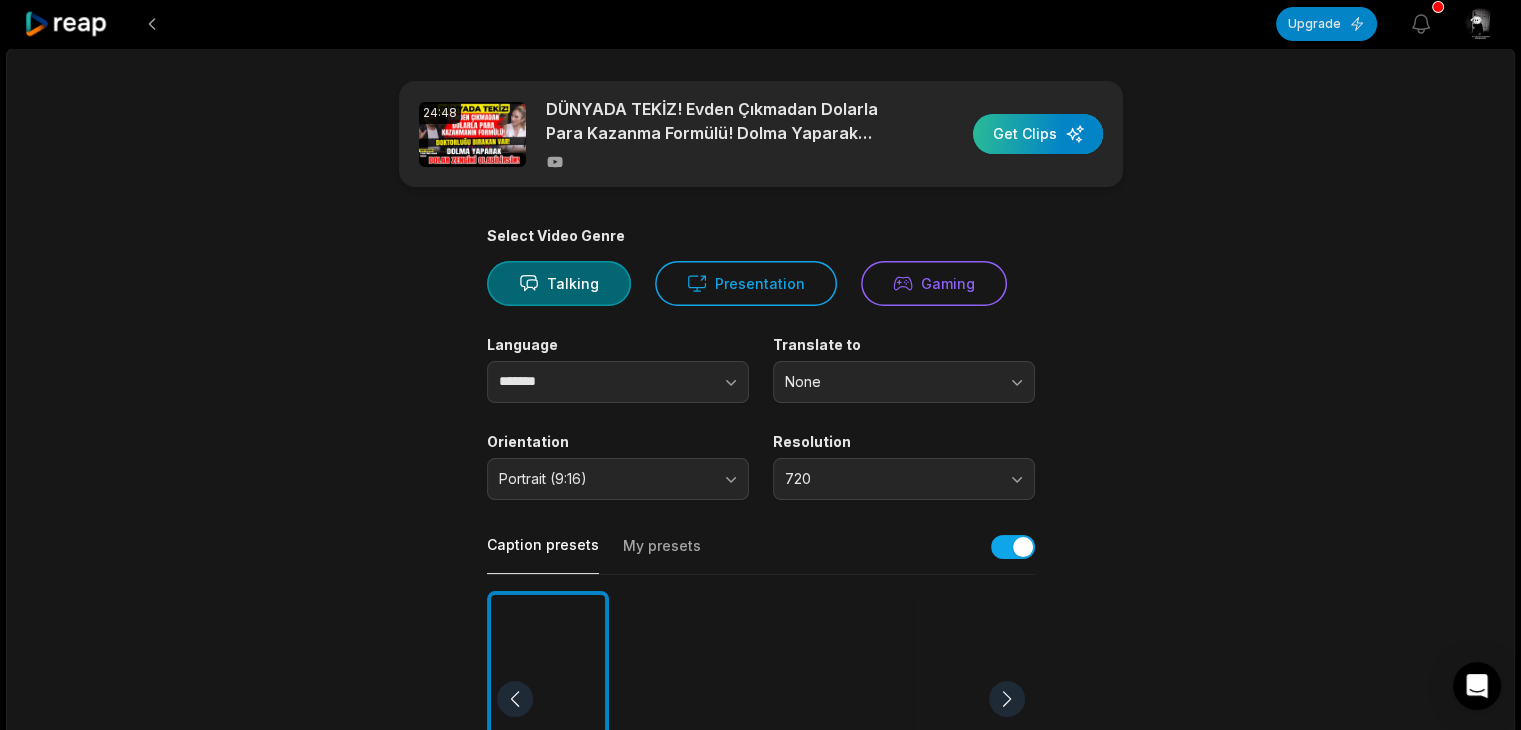 click at bounding box center [1038, 134] 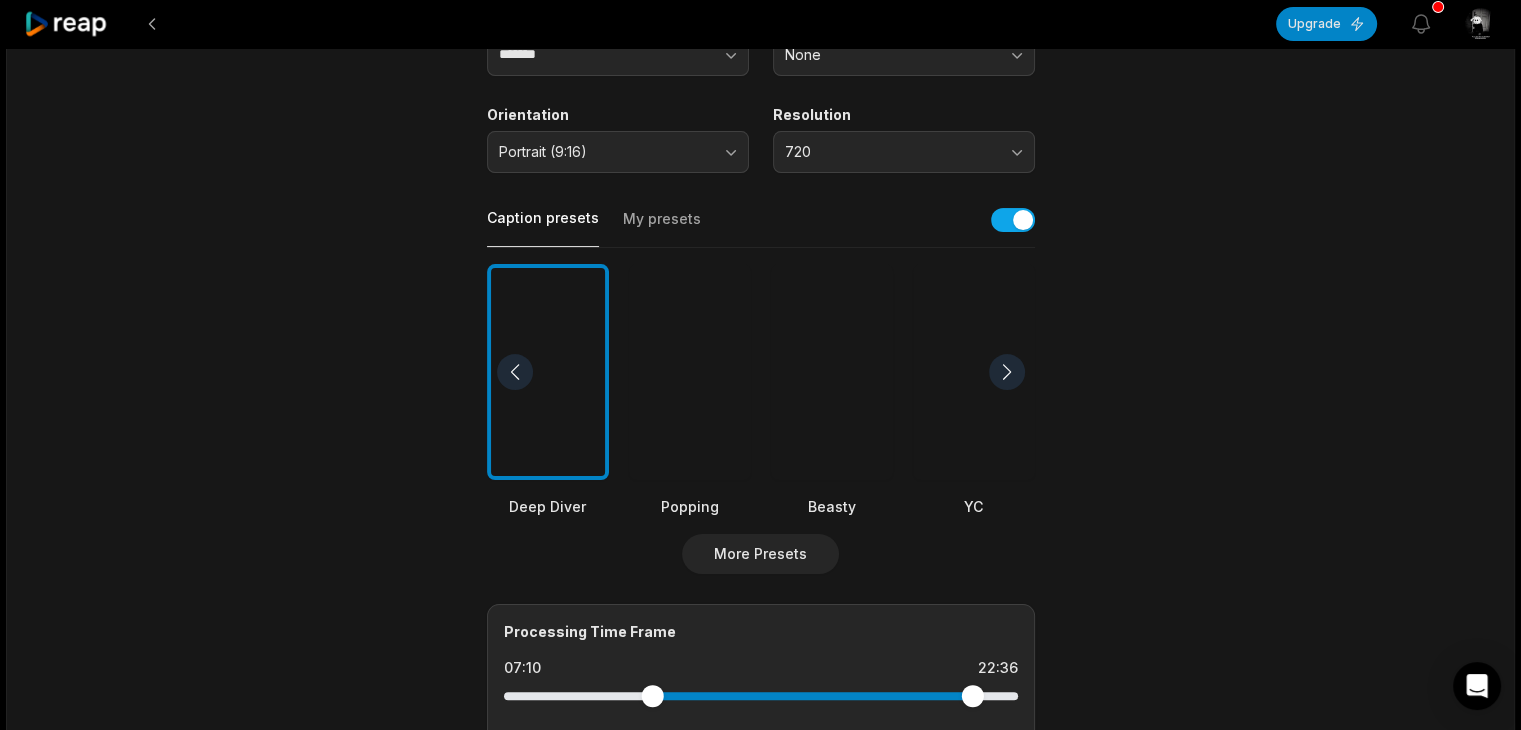 scroll, scrollTop: 0, scrollLeft: 0, axis: both 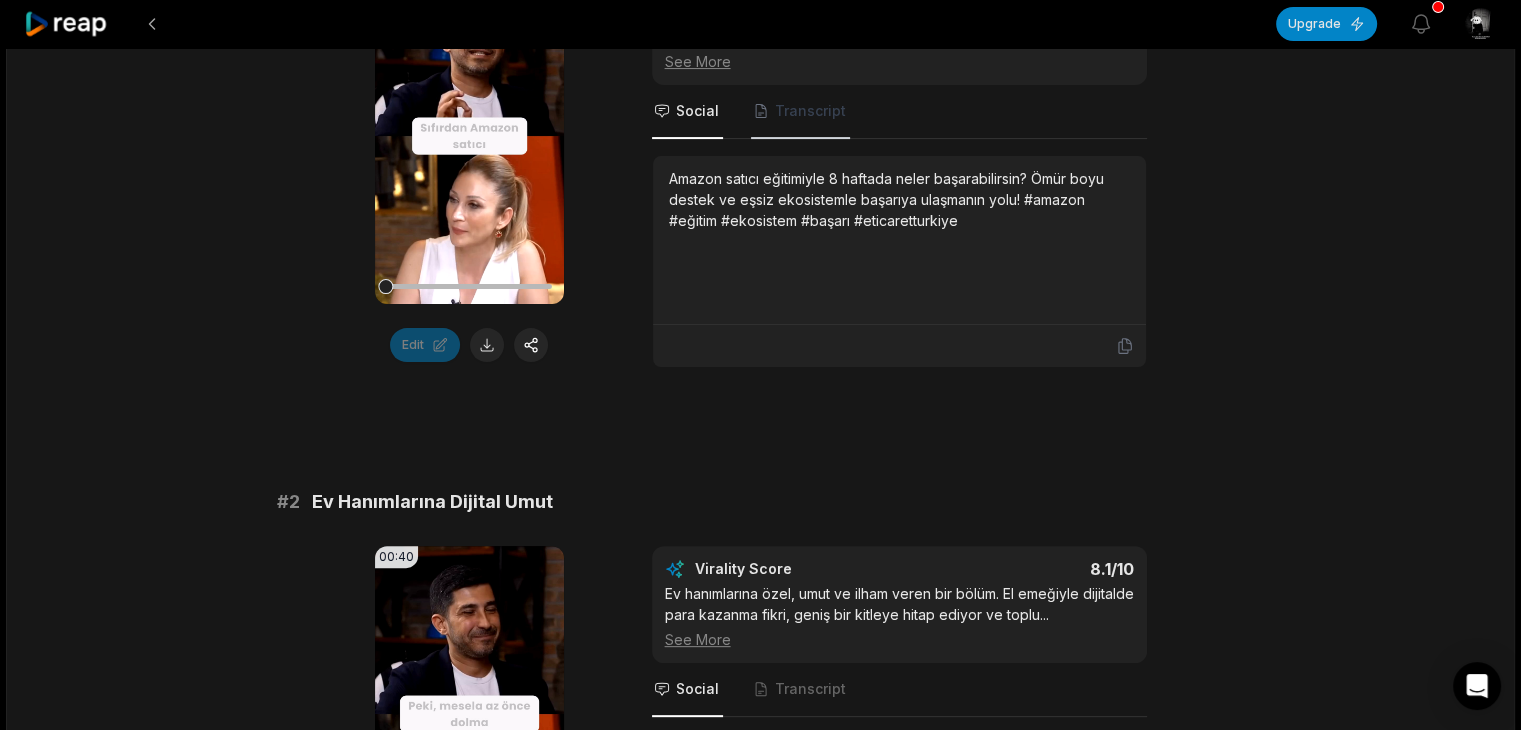click on "Transcript" at bounding box center [810, 111] 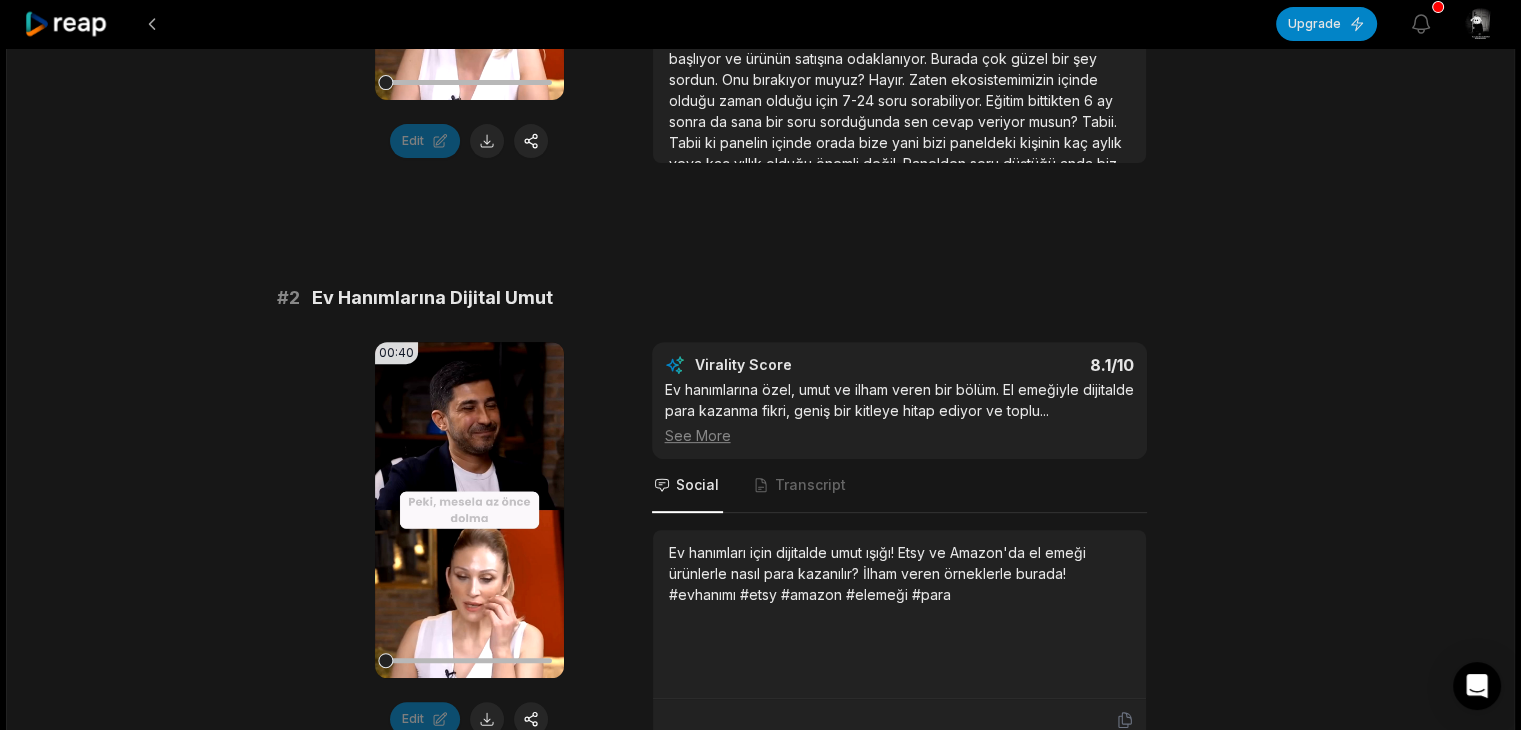 scroll, scrollTop: 718, scrollLeft: 0, axis: vertical 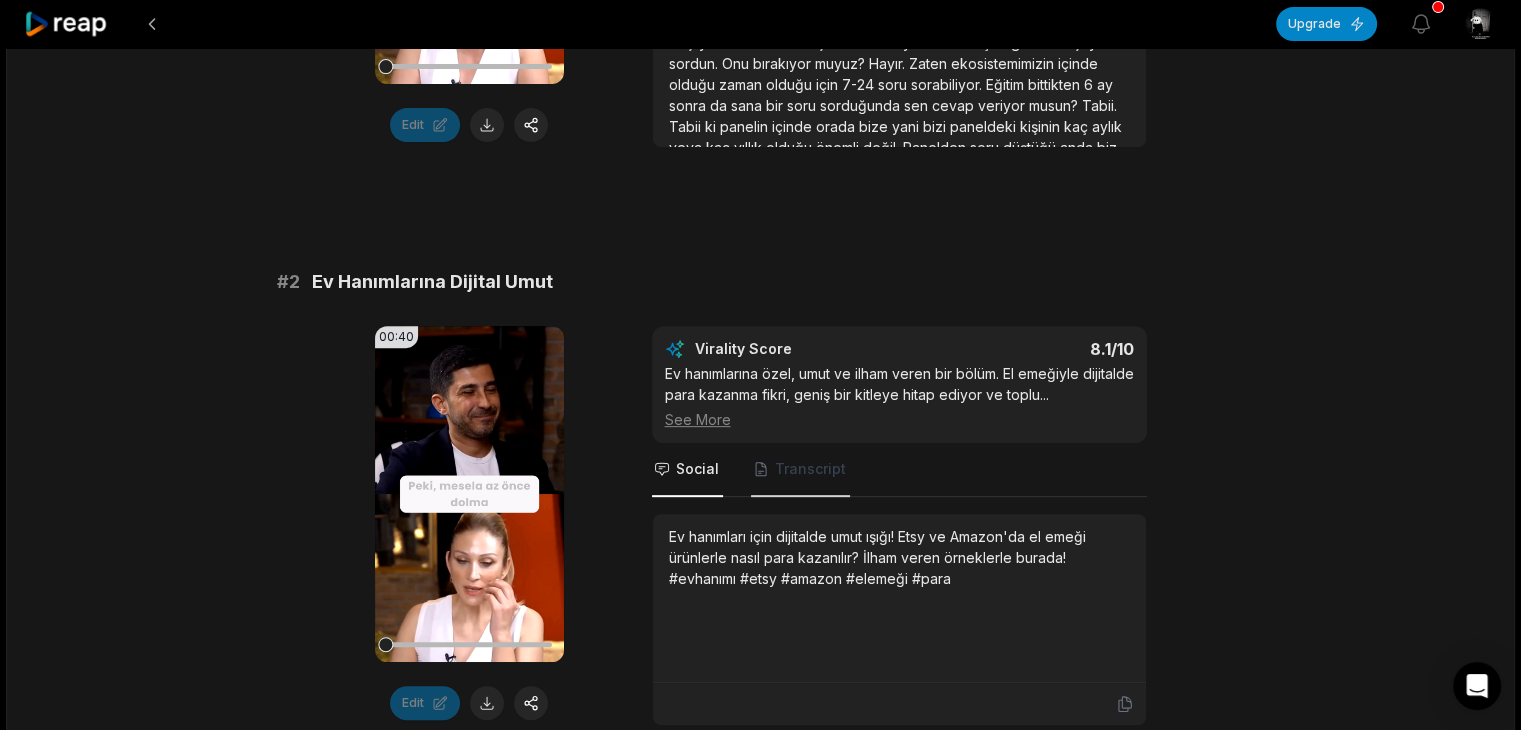 click on "Transcript" at bounding box center [800, 470] 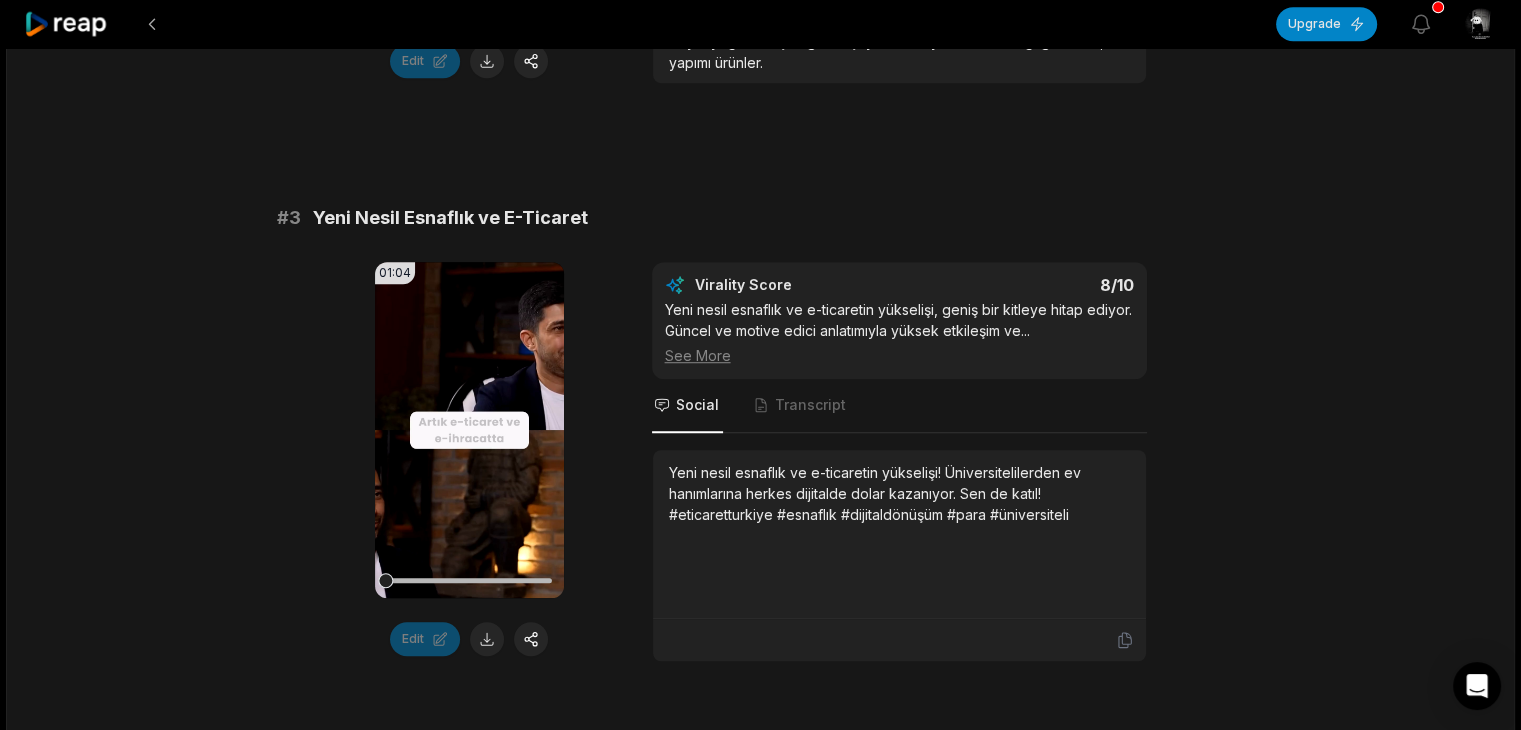 scroll, scrollTop: 1360, scrollLeft: 0, axis: vertical 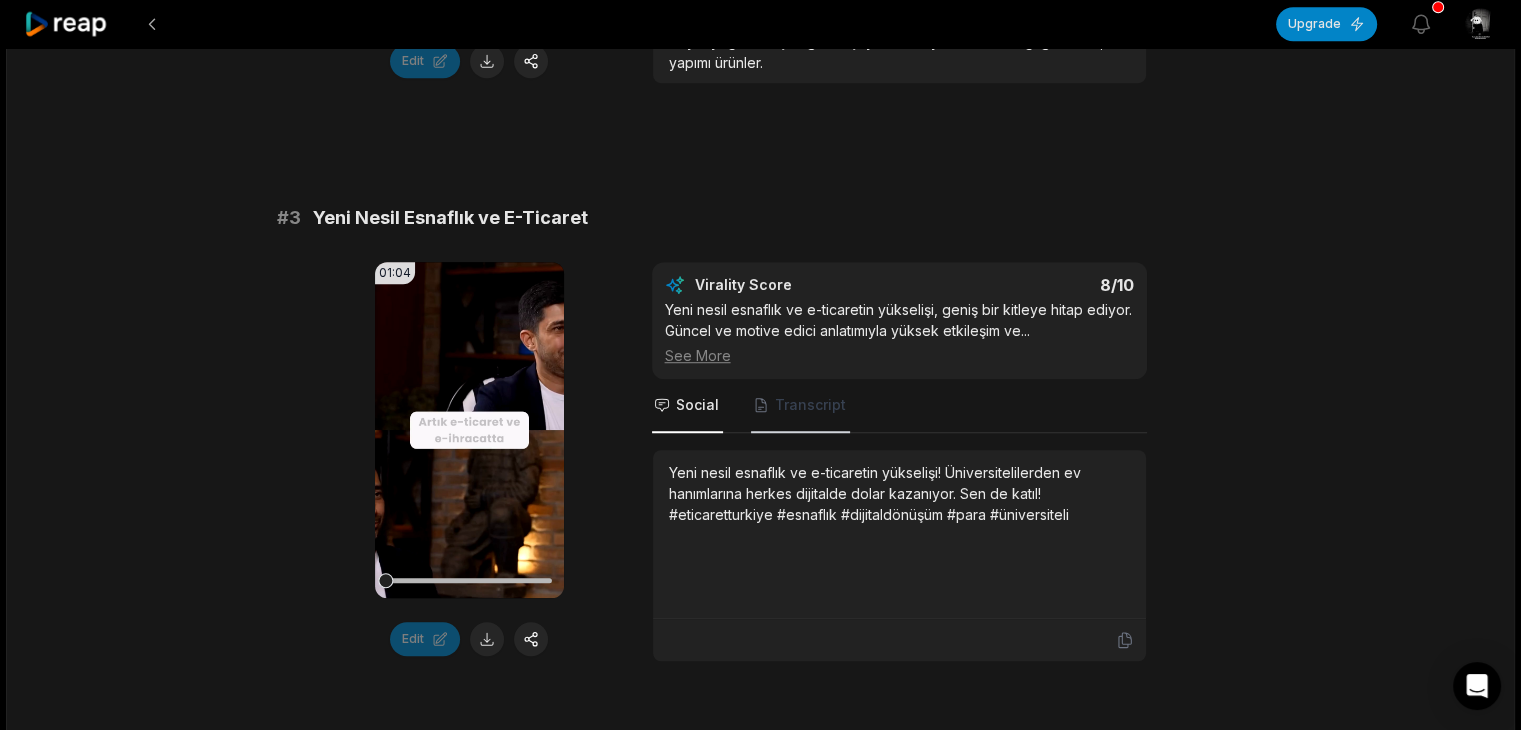 click on "Transcript" at bounding box center [810, 405] 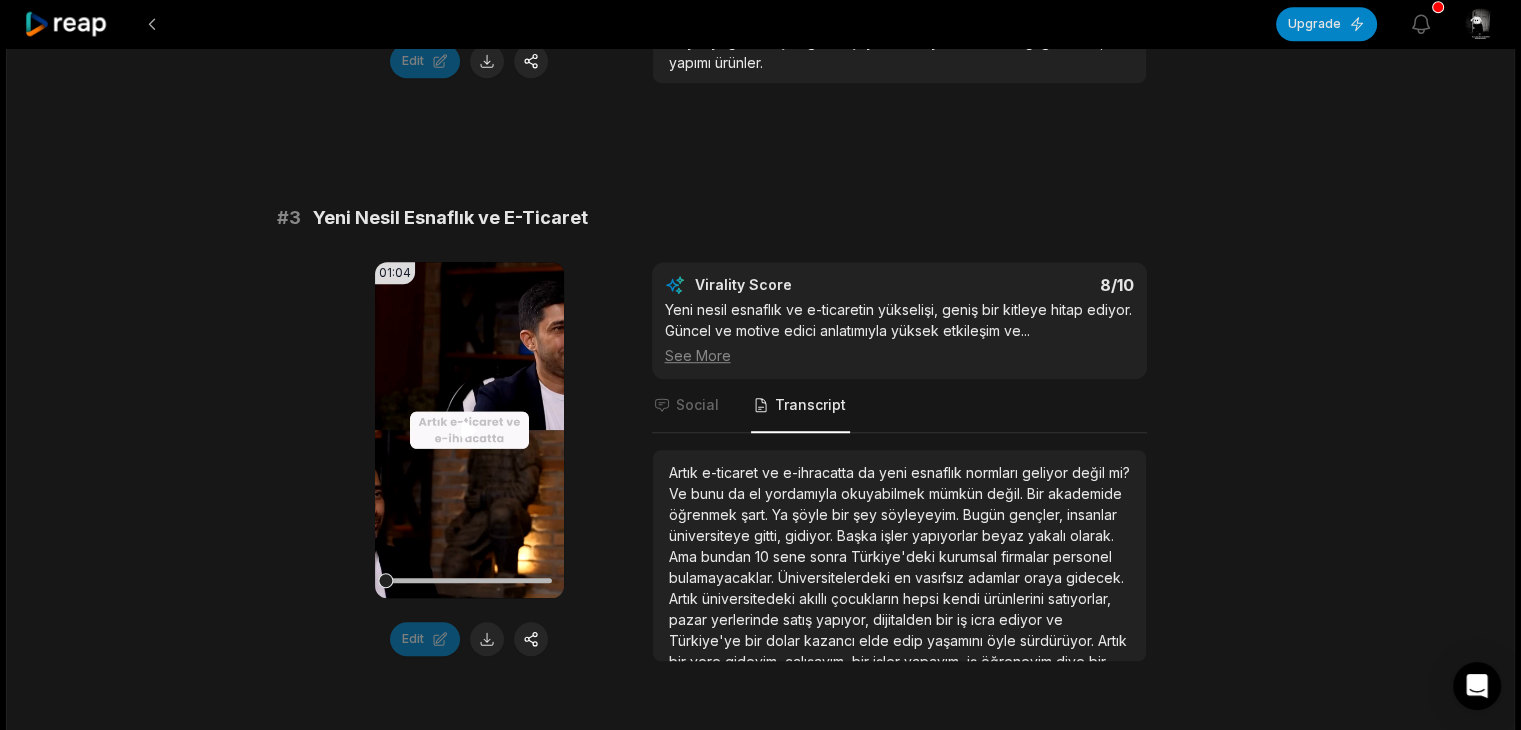 click on "Your browser does not support mp4 format." at bounding box center (469, 430) 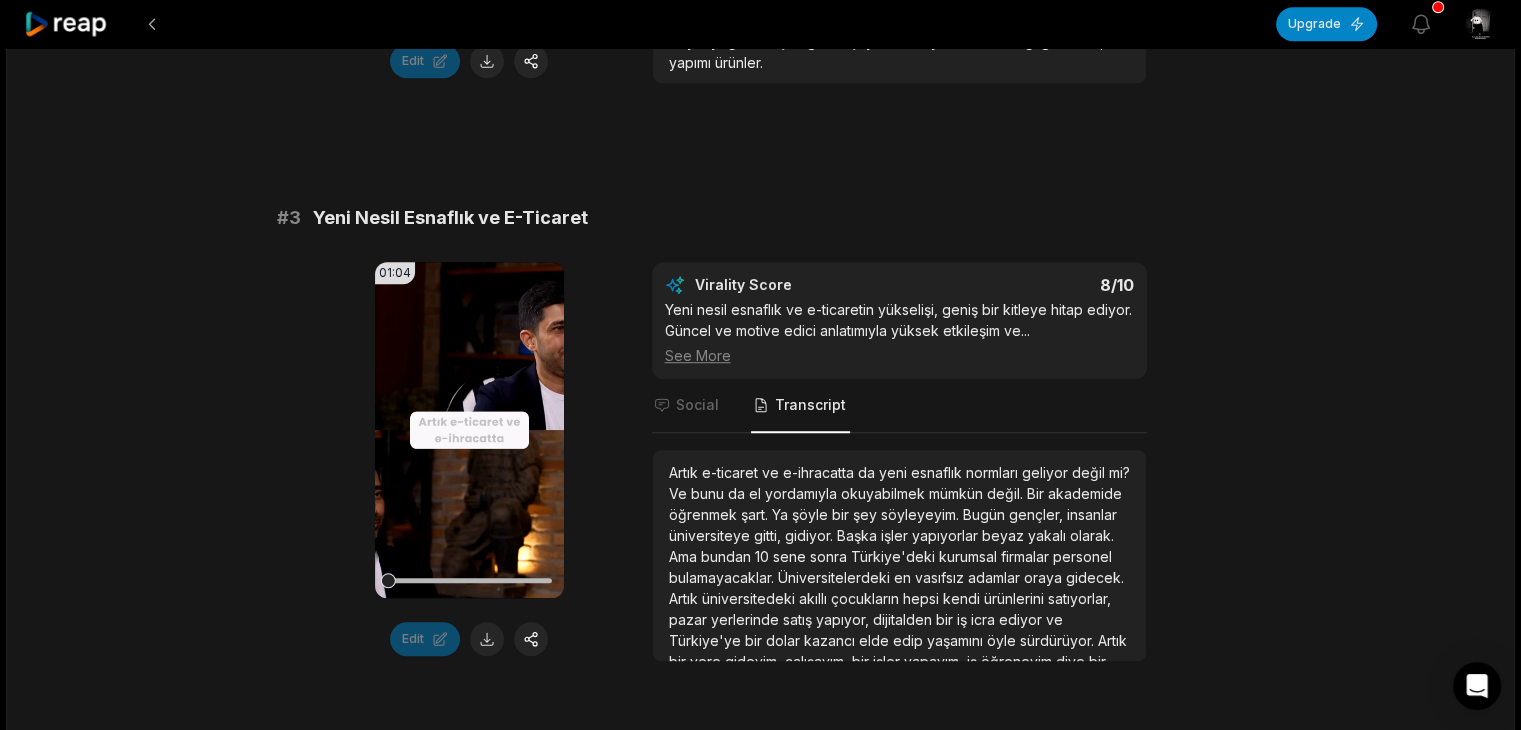 scroll, scrollTop: 78, scrollLeft: 0, axis: vertical 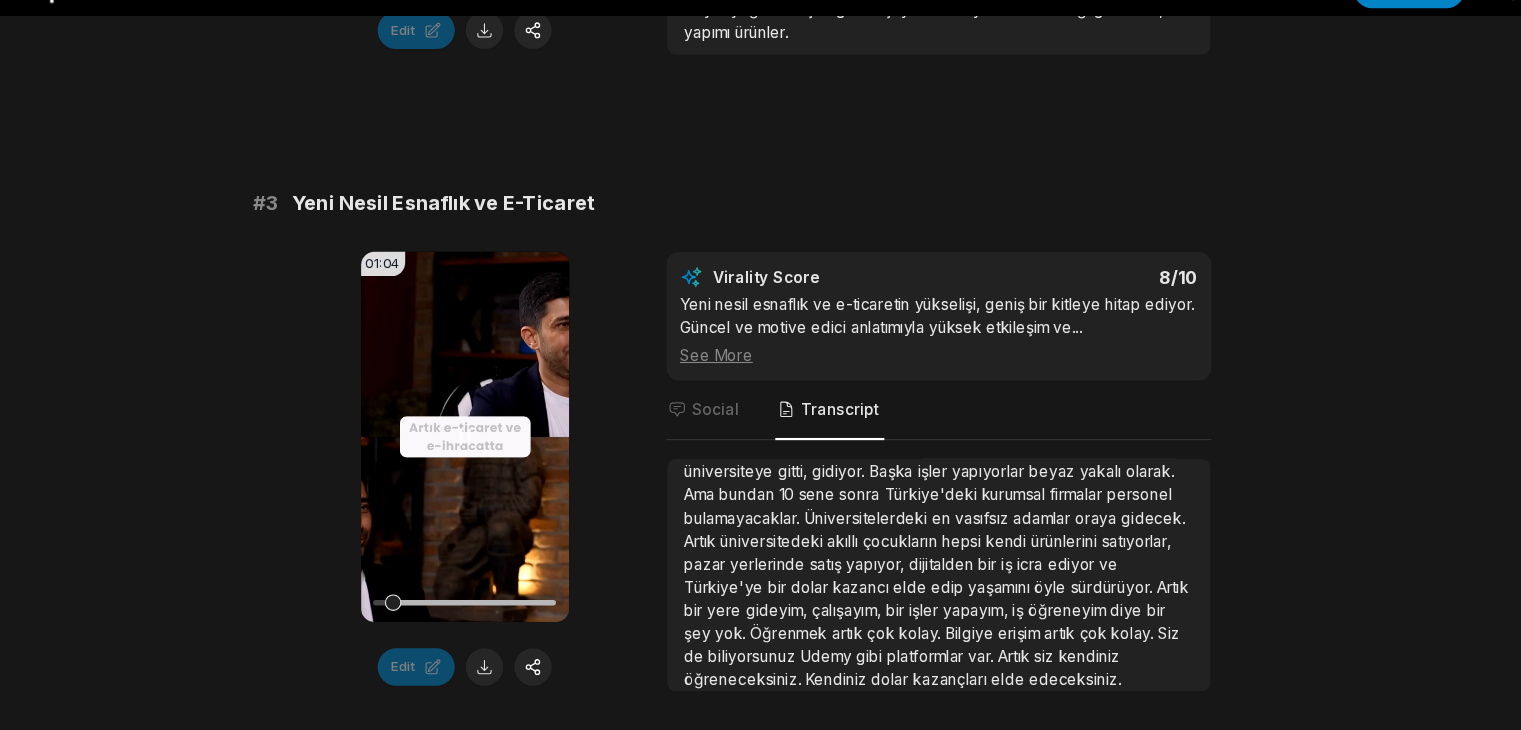 click on "Your browser does not support mp4 format." at bounding box center (469, 430) 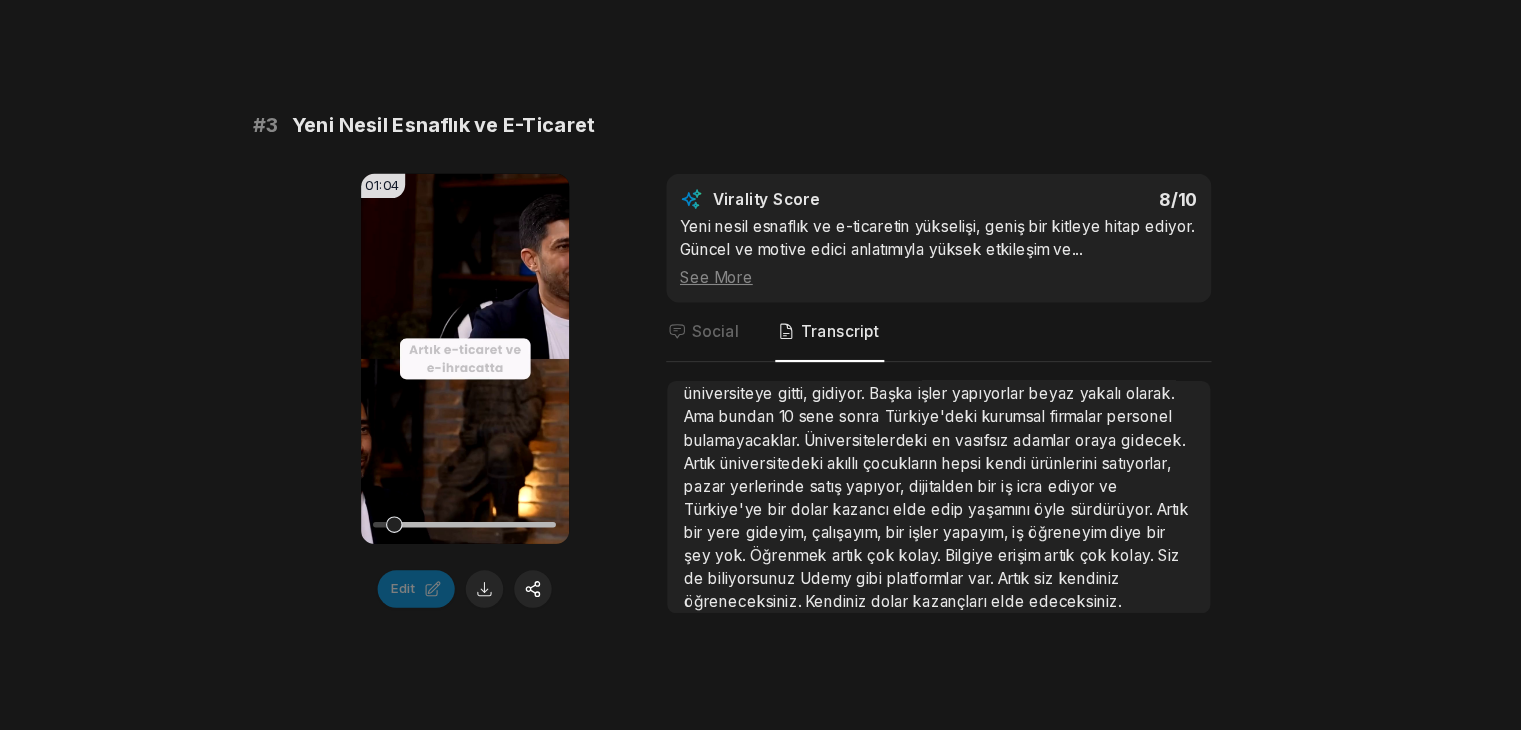 scroll, scrollTop: 1408, scrollLeft: 0, axis: vertical 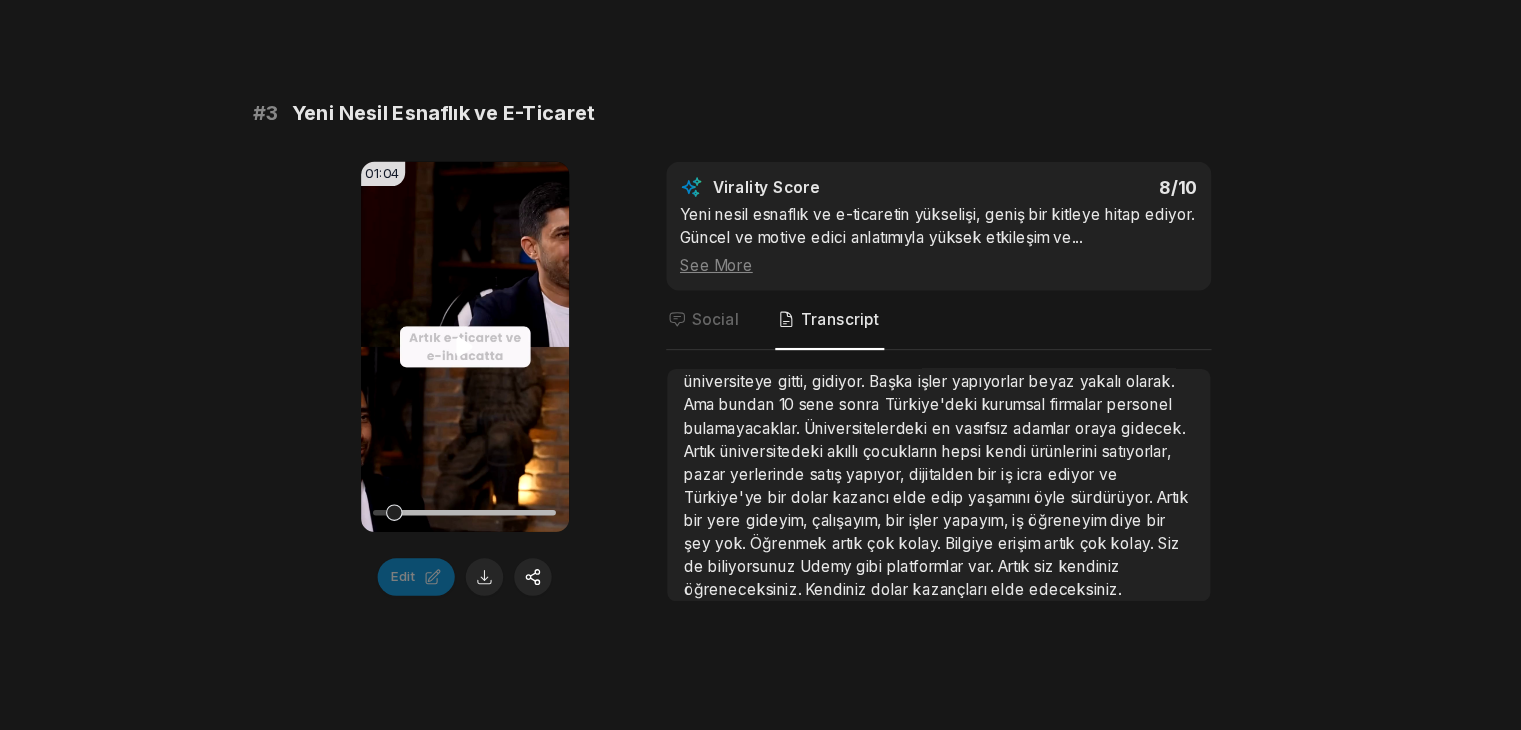 click on "Your browser does not support mp4 format." at bounding box center (469, 382) 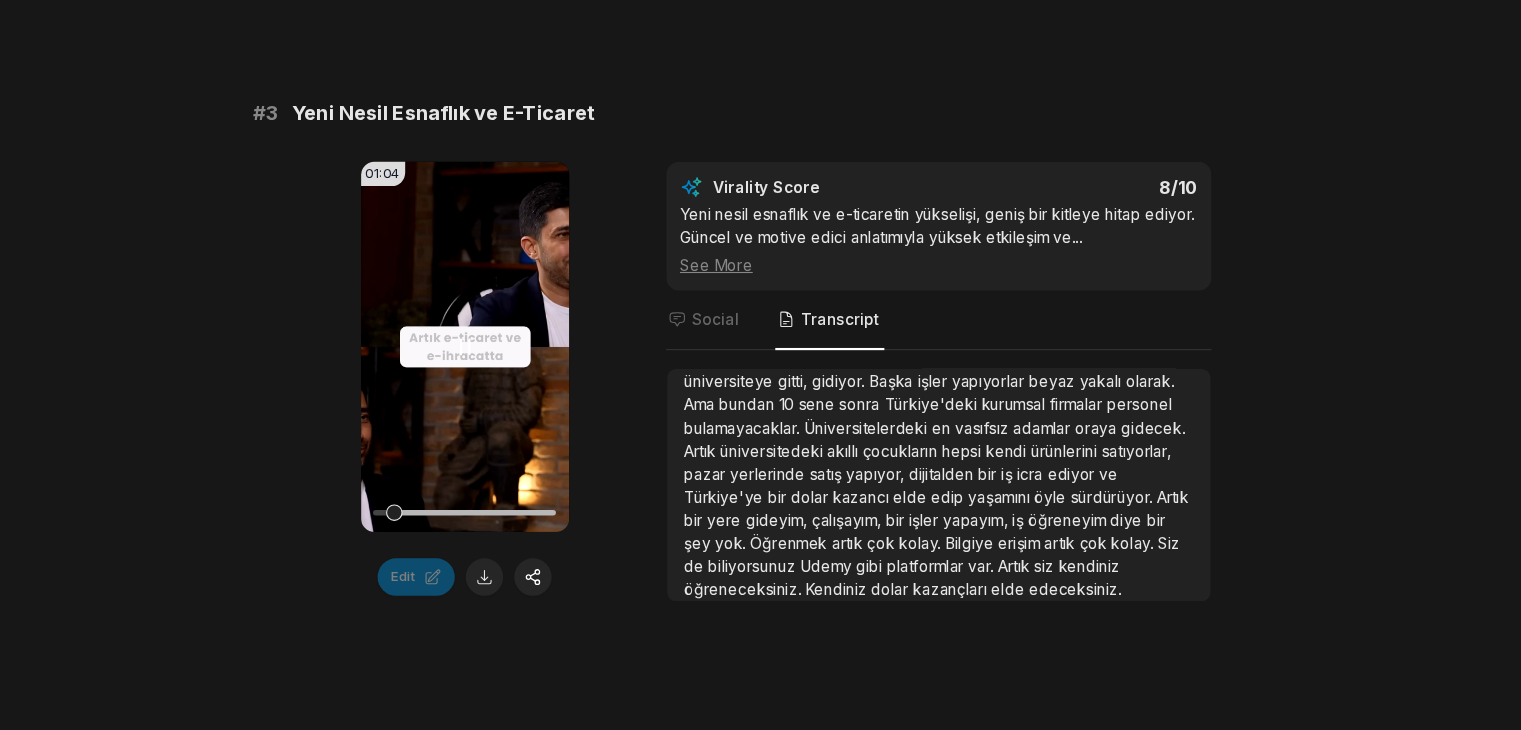 scroll, scrollTop: 1407, scrollLeft: 0, axis: vertical 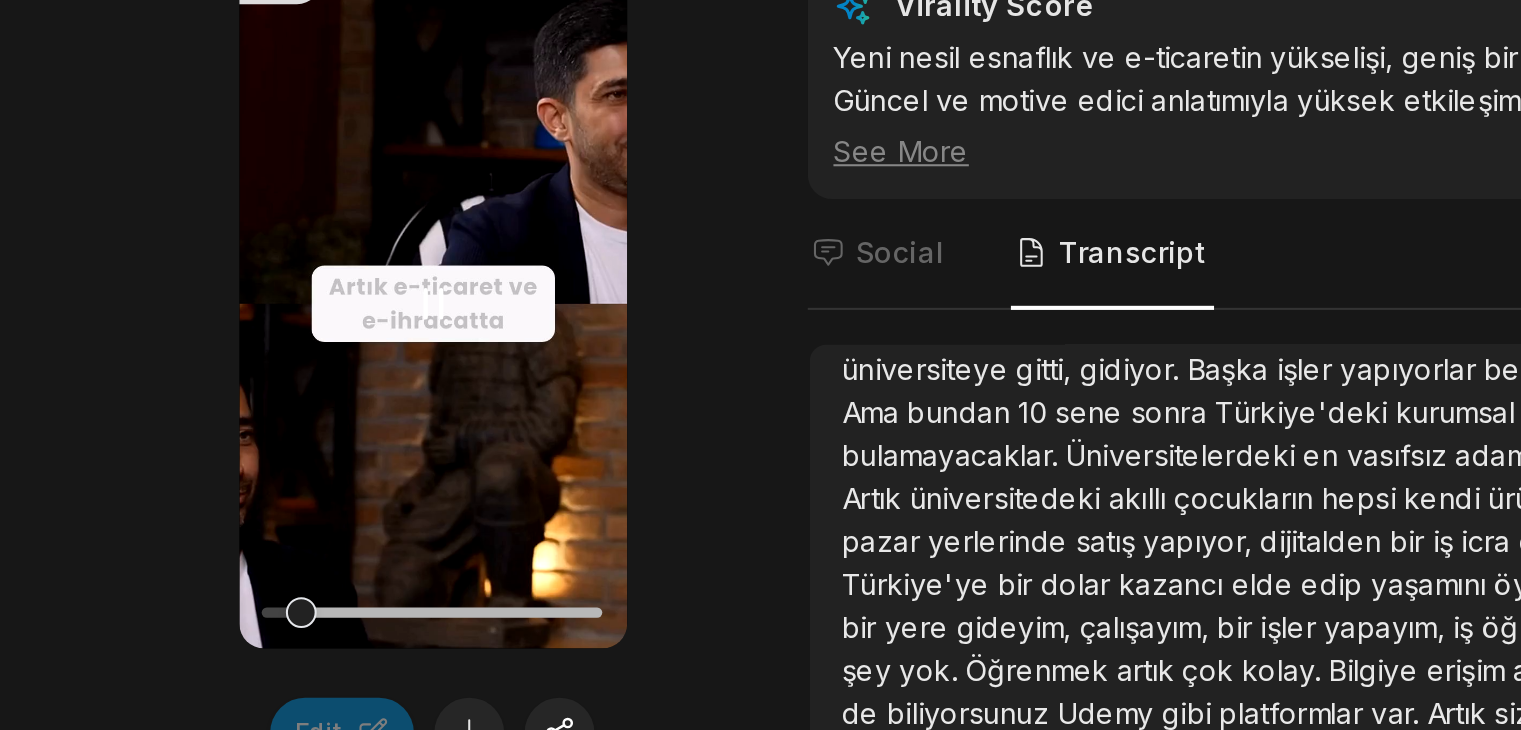 click 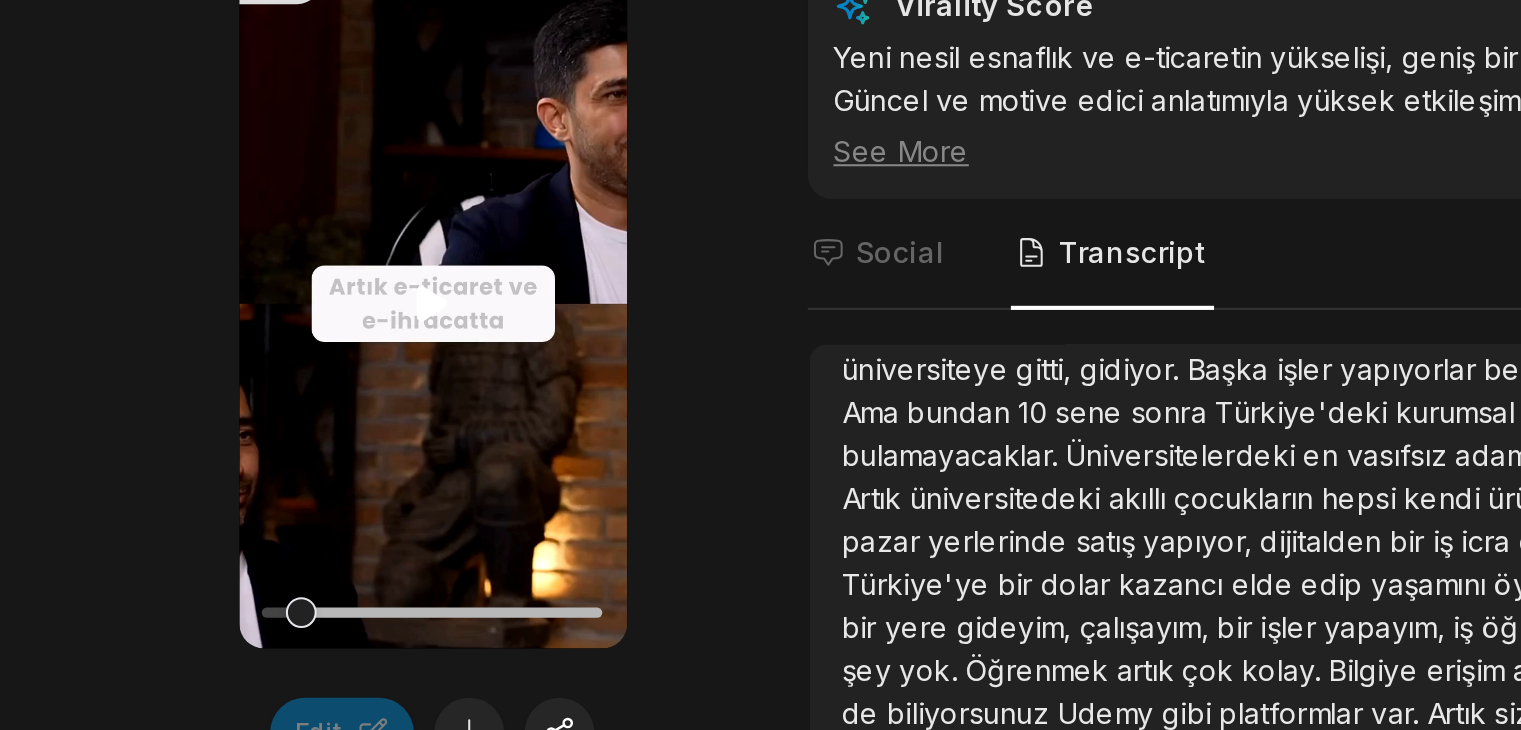 click 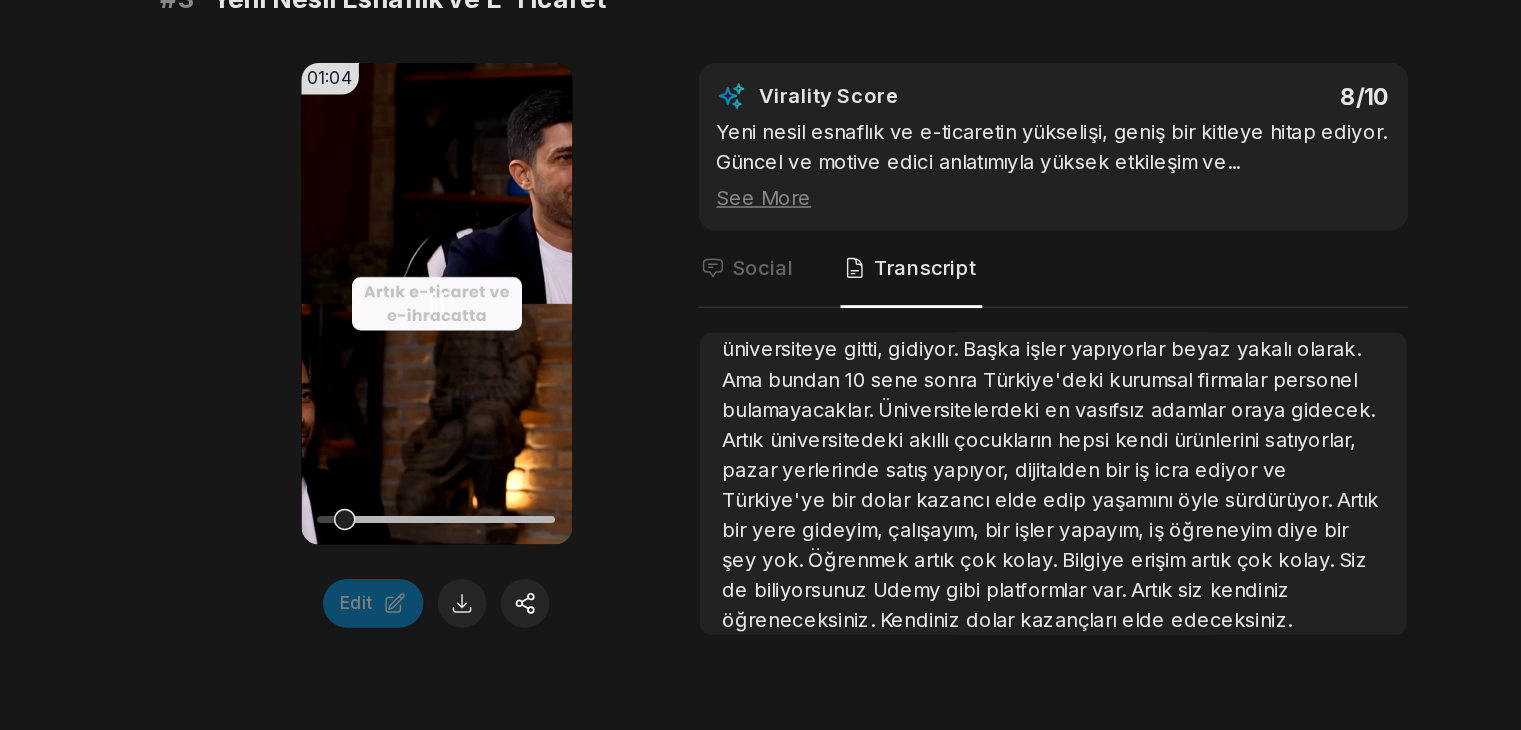 click 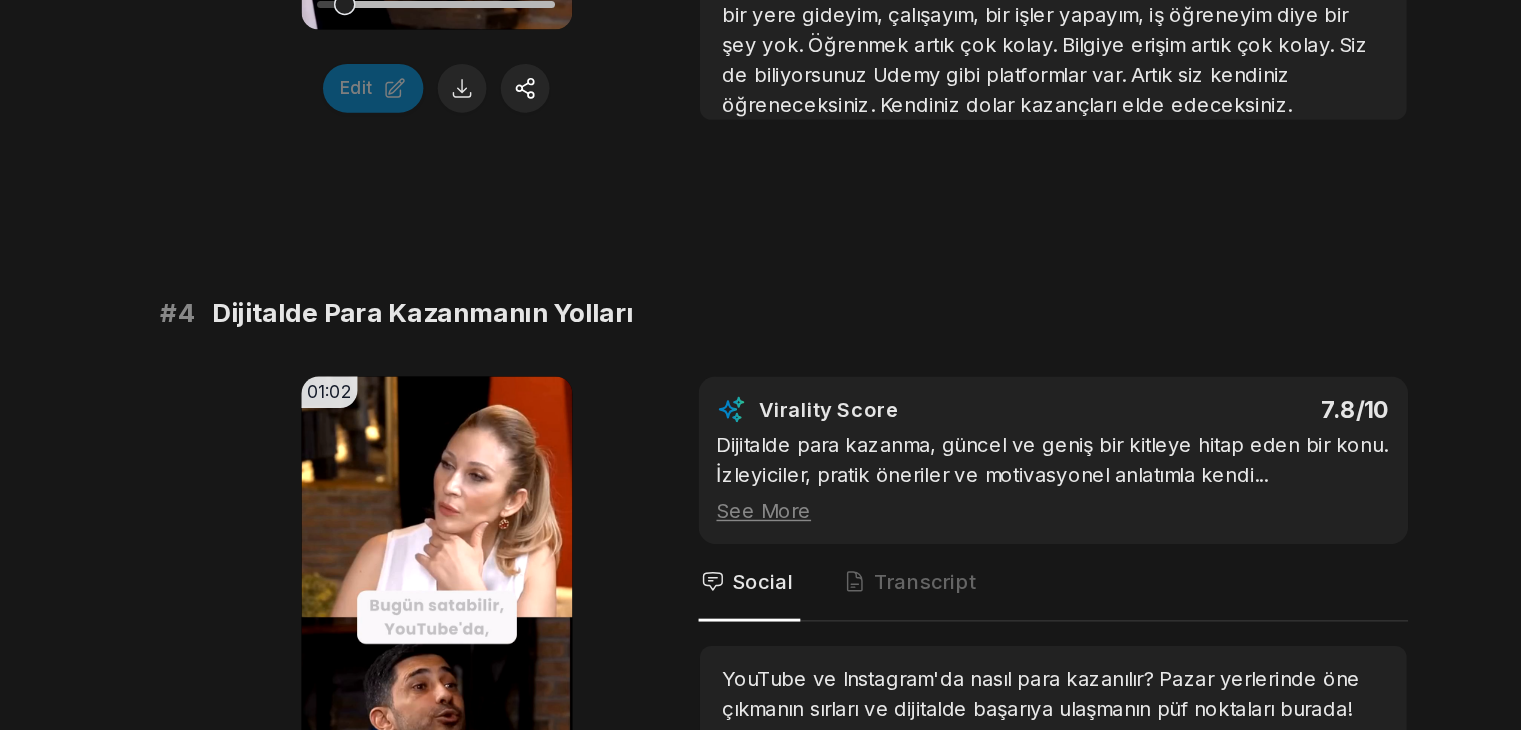 scroll, scrollTop: 1841, scrollLeft: 0, axis: vertical 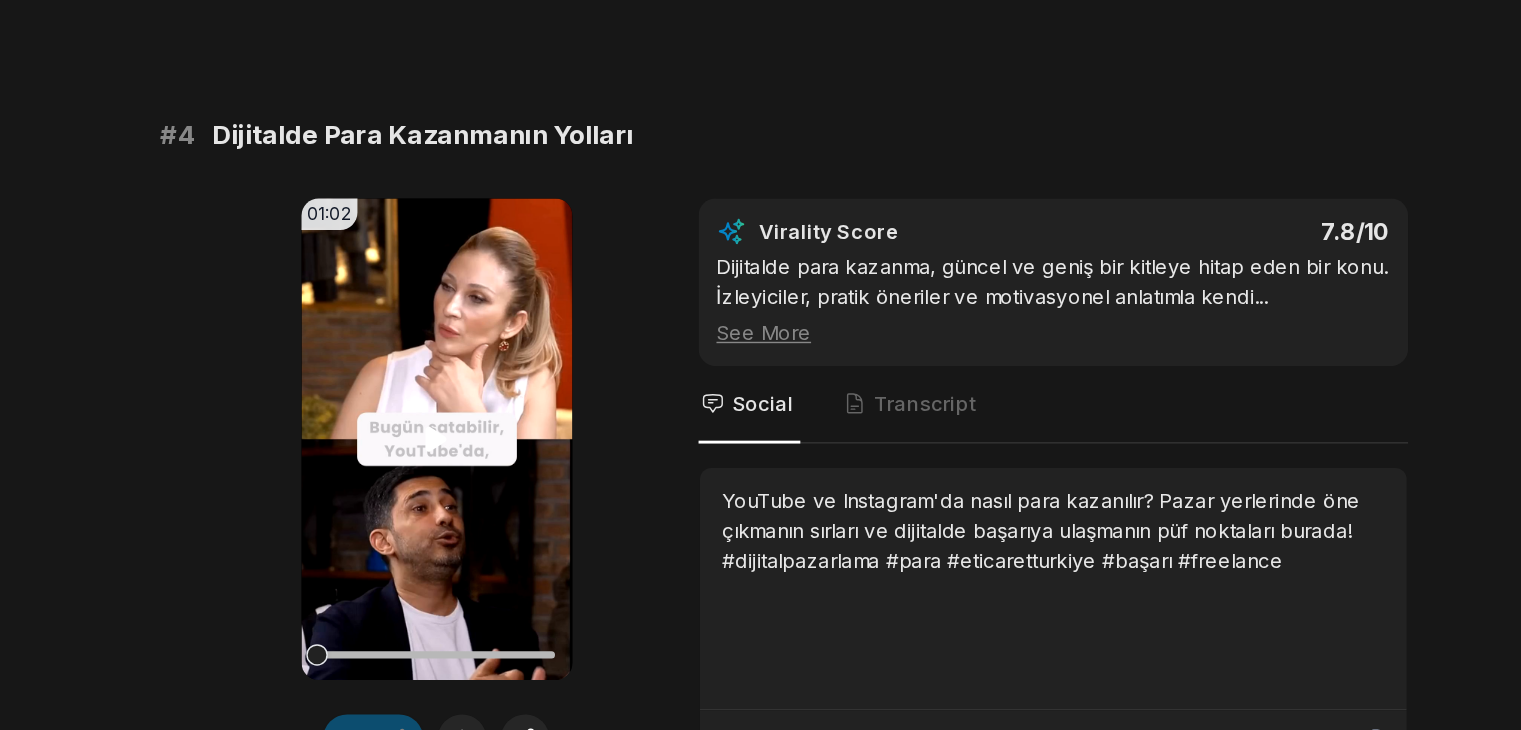 click on "Your browser does not support mp4 format." at bounding box center (469, 527) 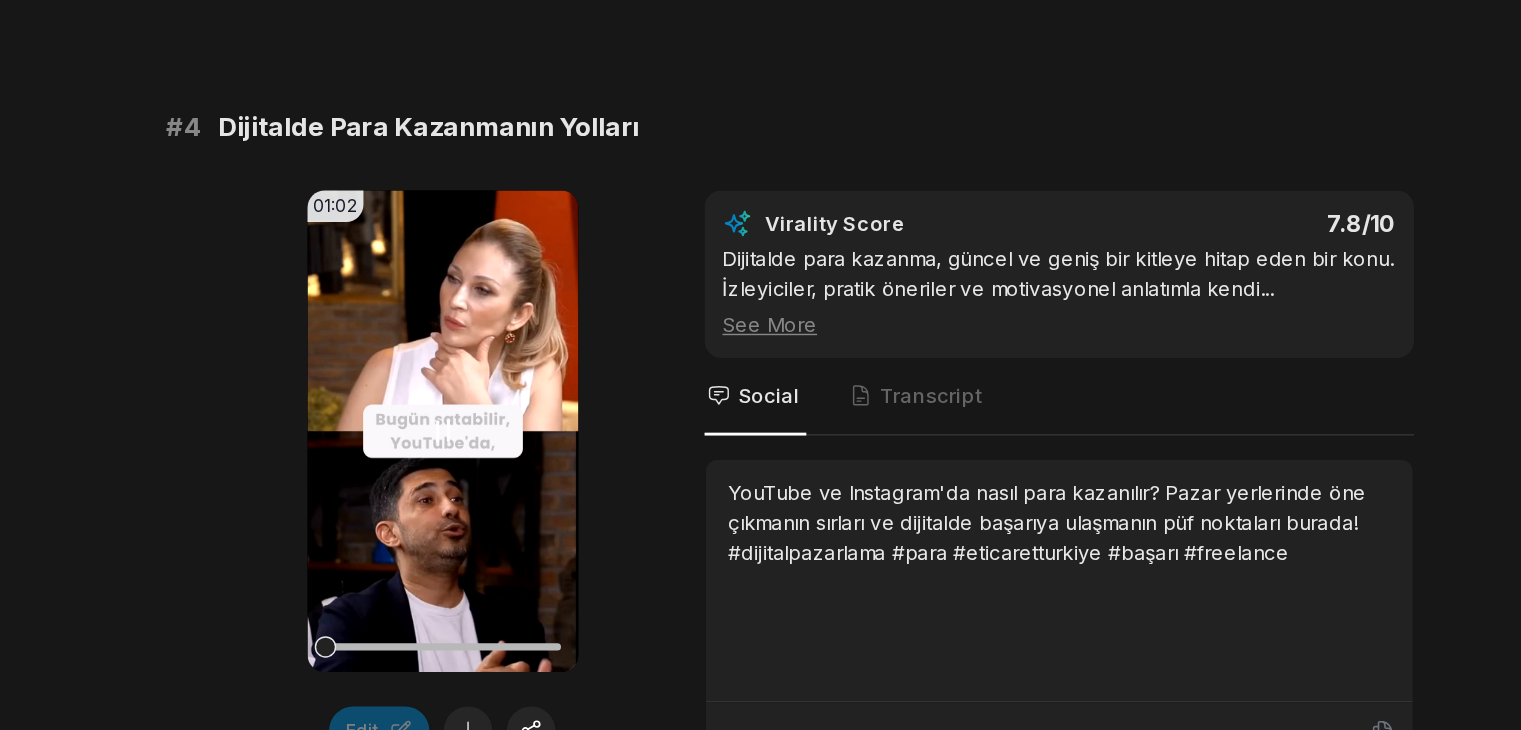 click on "Your browser does not support mp4 format." at bounding box center [469, 521] 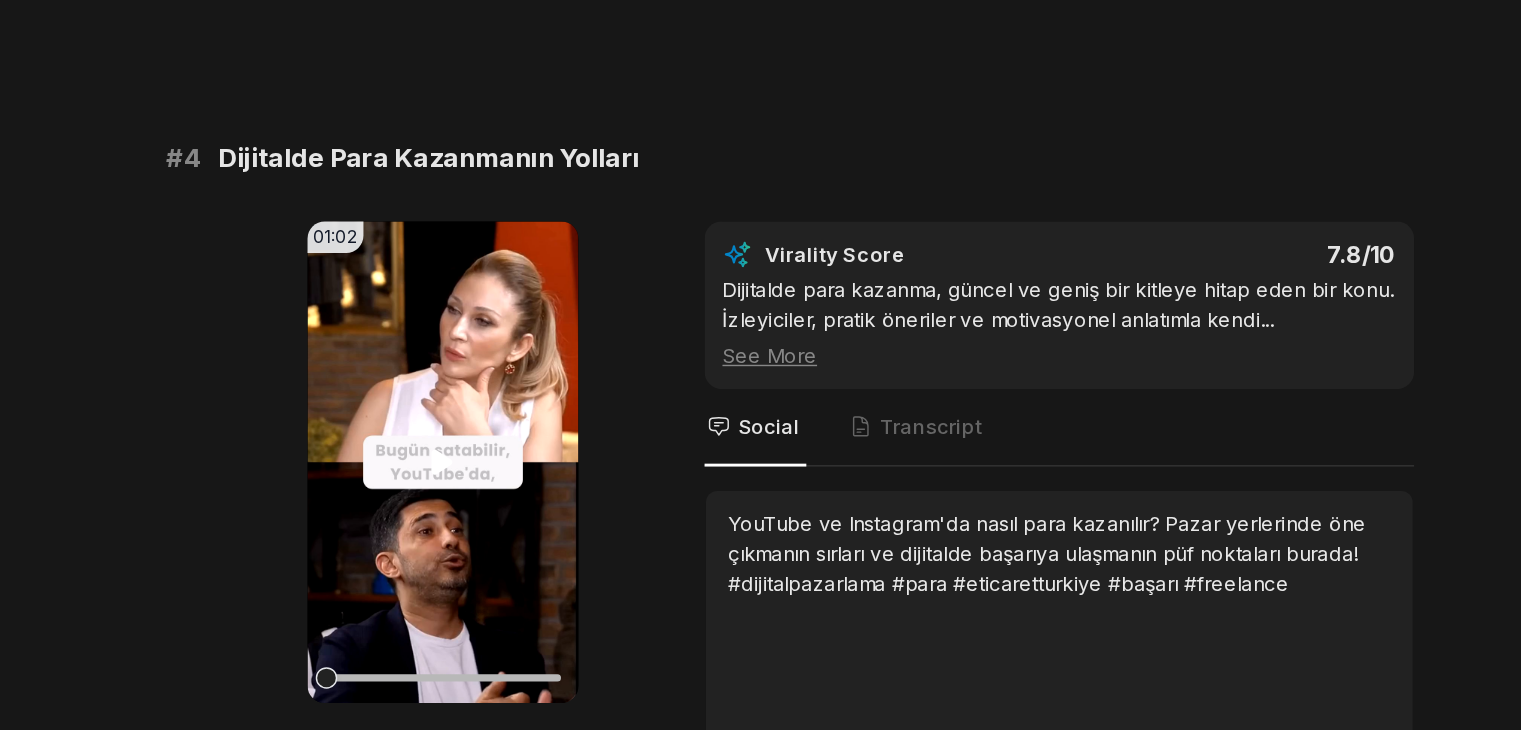 scroll, scrollTop: 1904, scrollLeft: 0, axis: vertical 